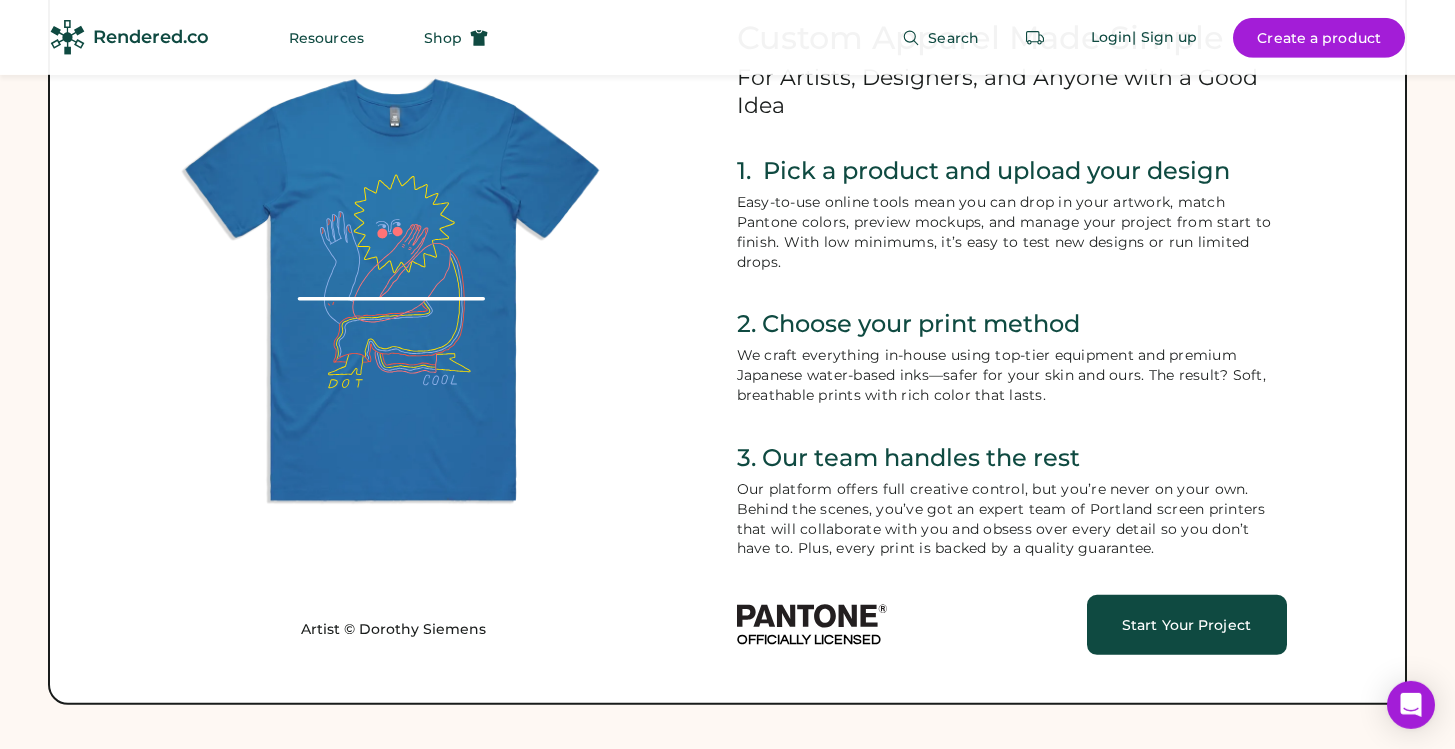 scroll, scrollTop: 924, scrollLeft: 0, axis: vertical 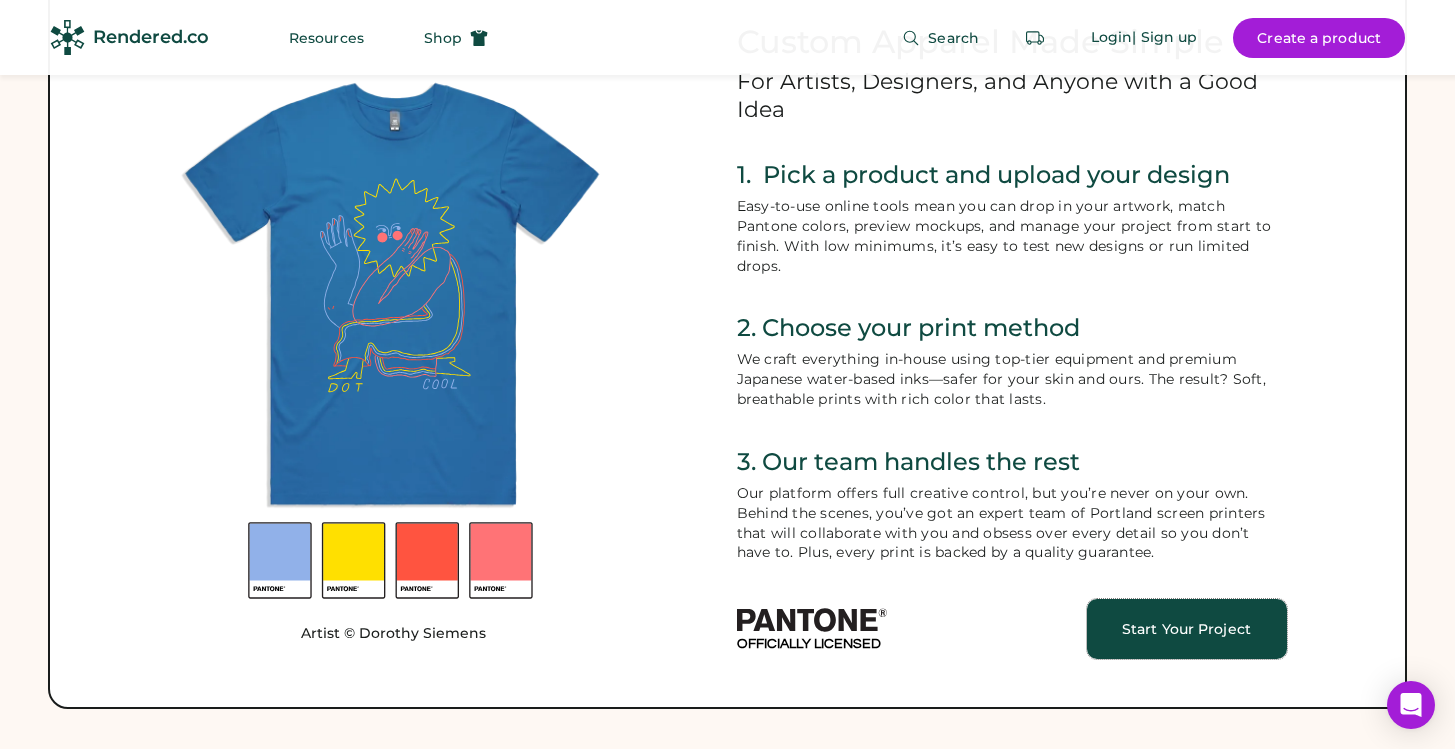 click on "Start Your Project" at bounding box center [1187, 629] 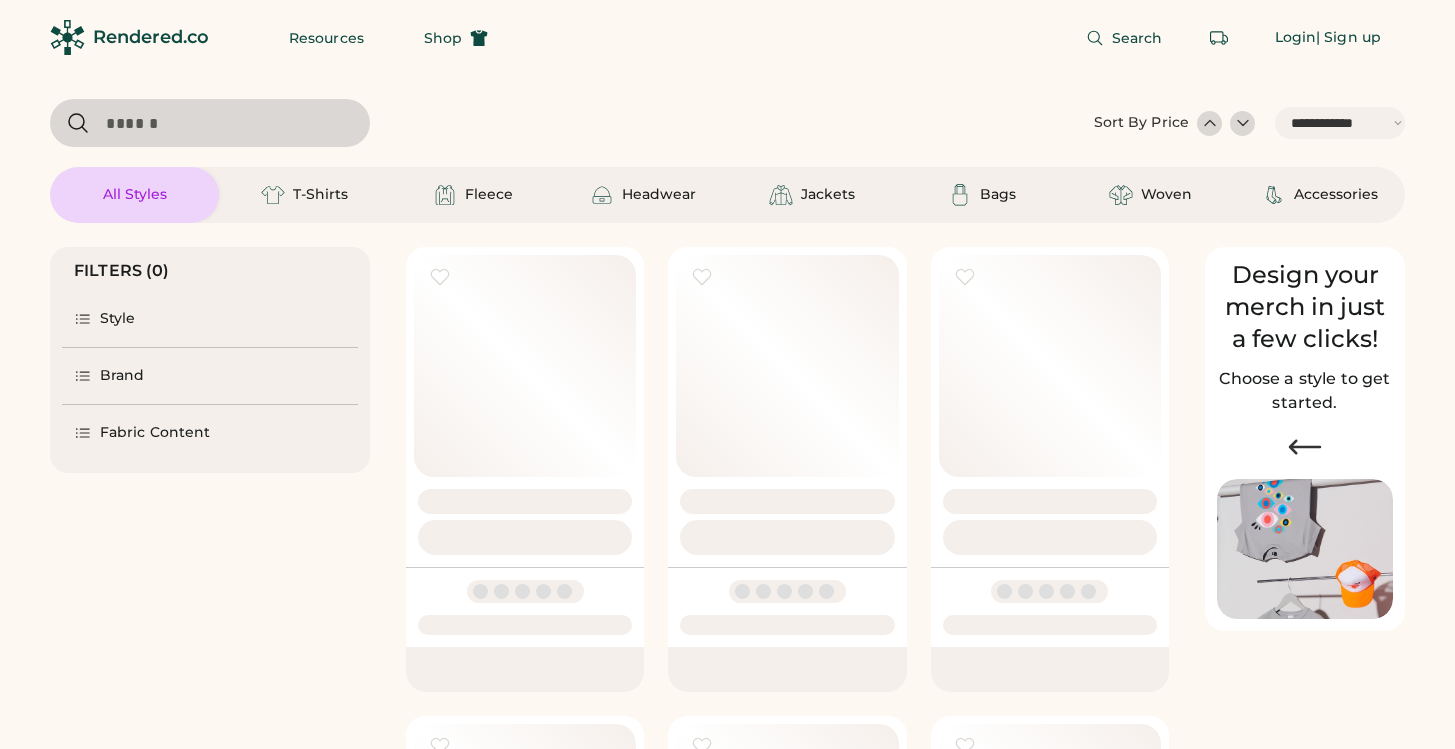 select on "*****" 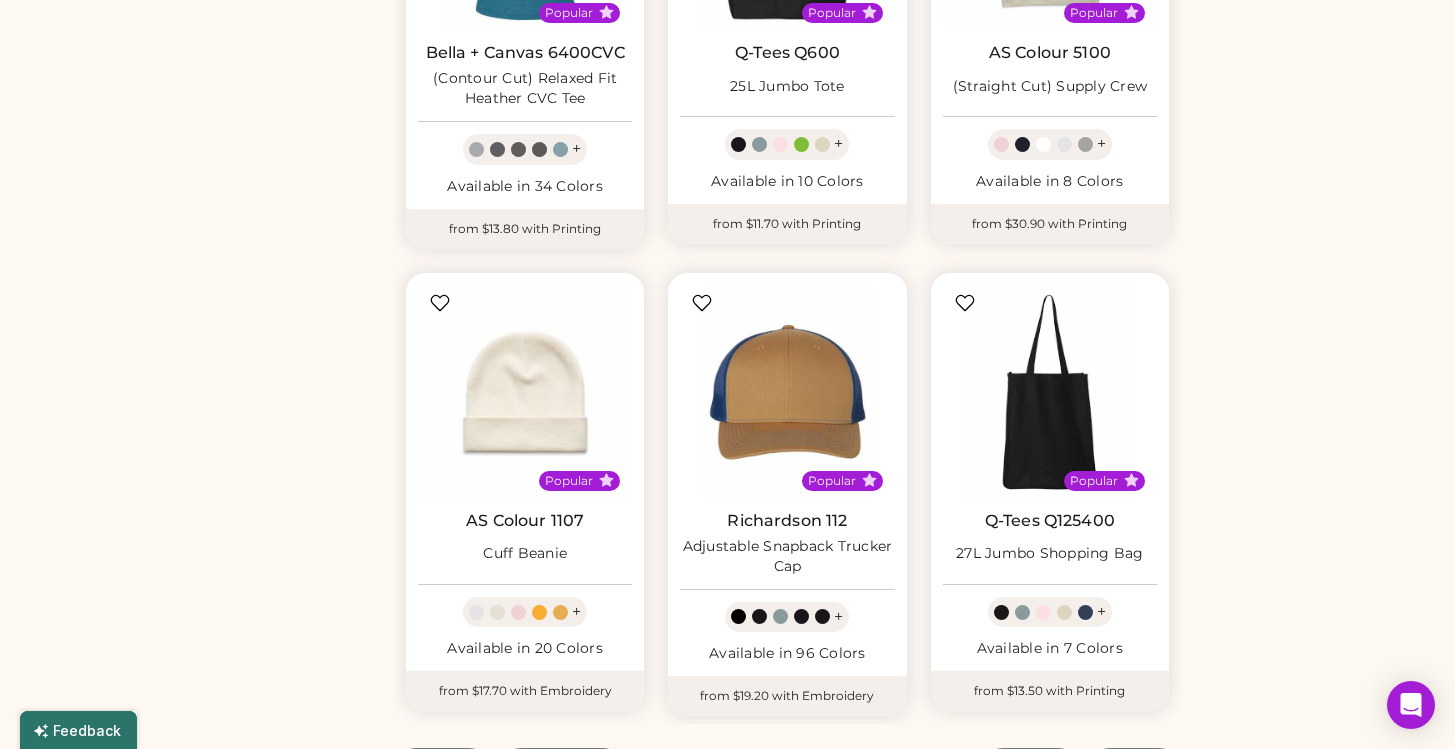 scroll, scrollTop: 1568, scrollLeft: 0, axis: vertical 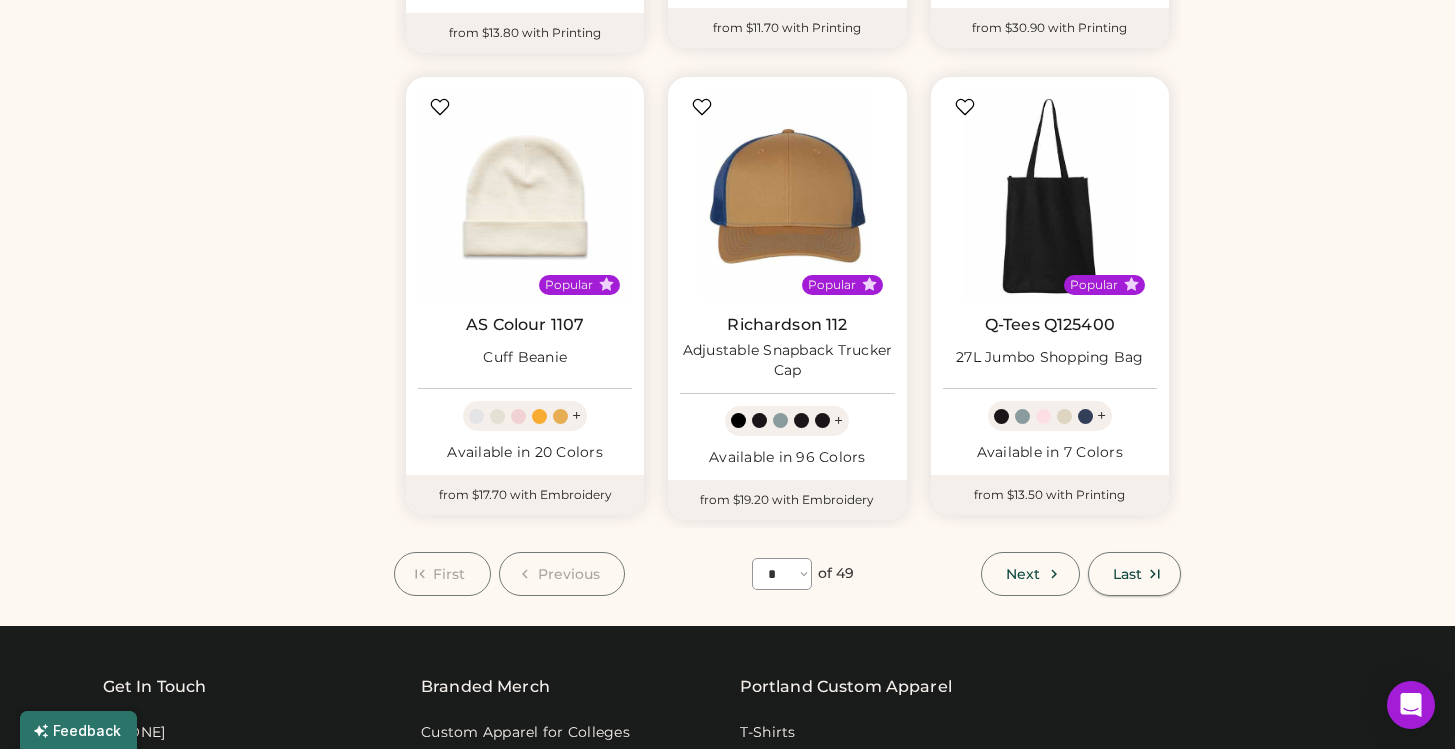 click on "Last" at bounding box center (1134, 574) 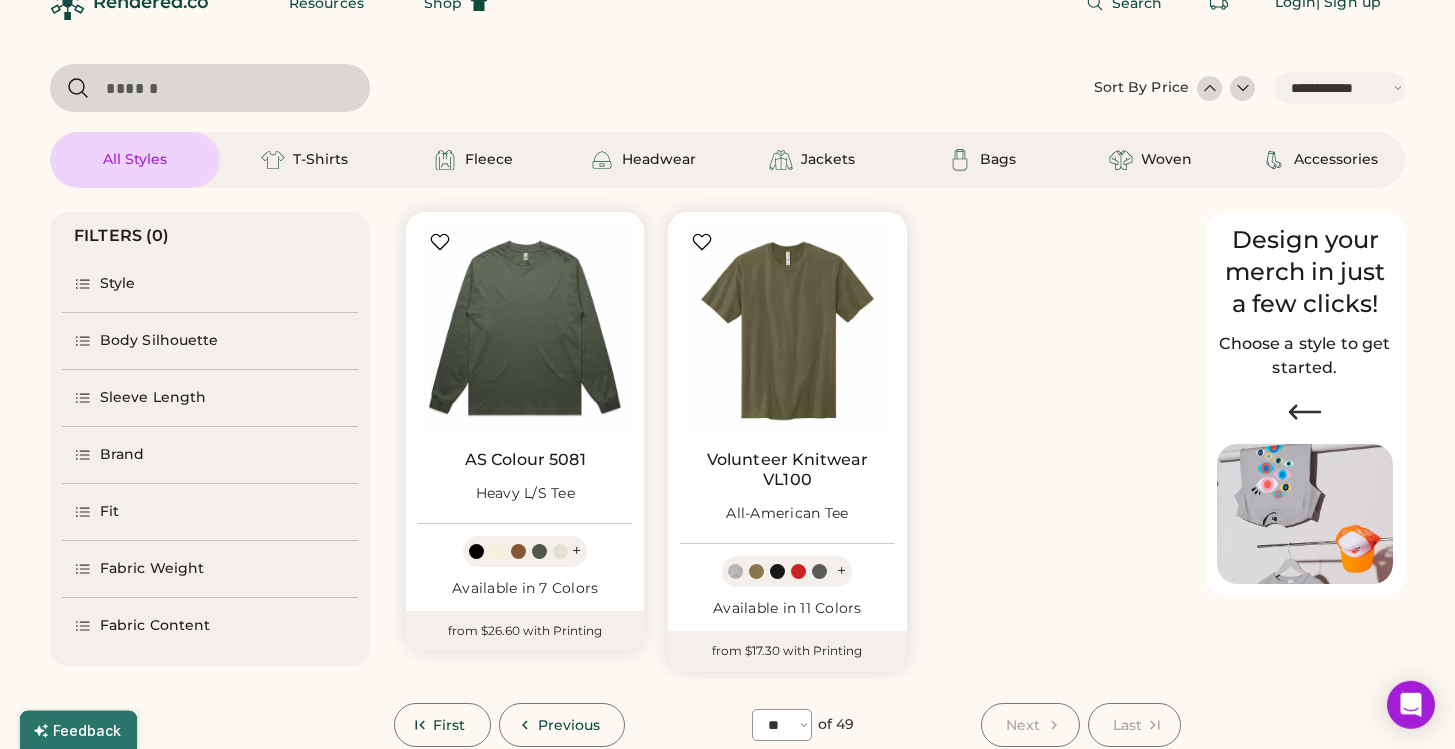 scroll, scrollTop: 140, scrollLeft: 0, axis: vertical 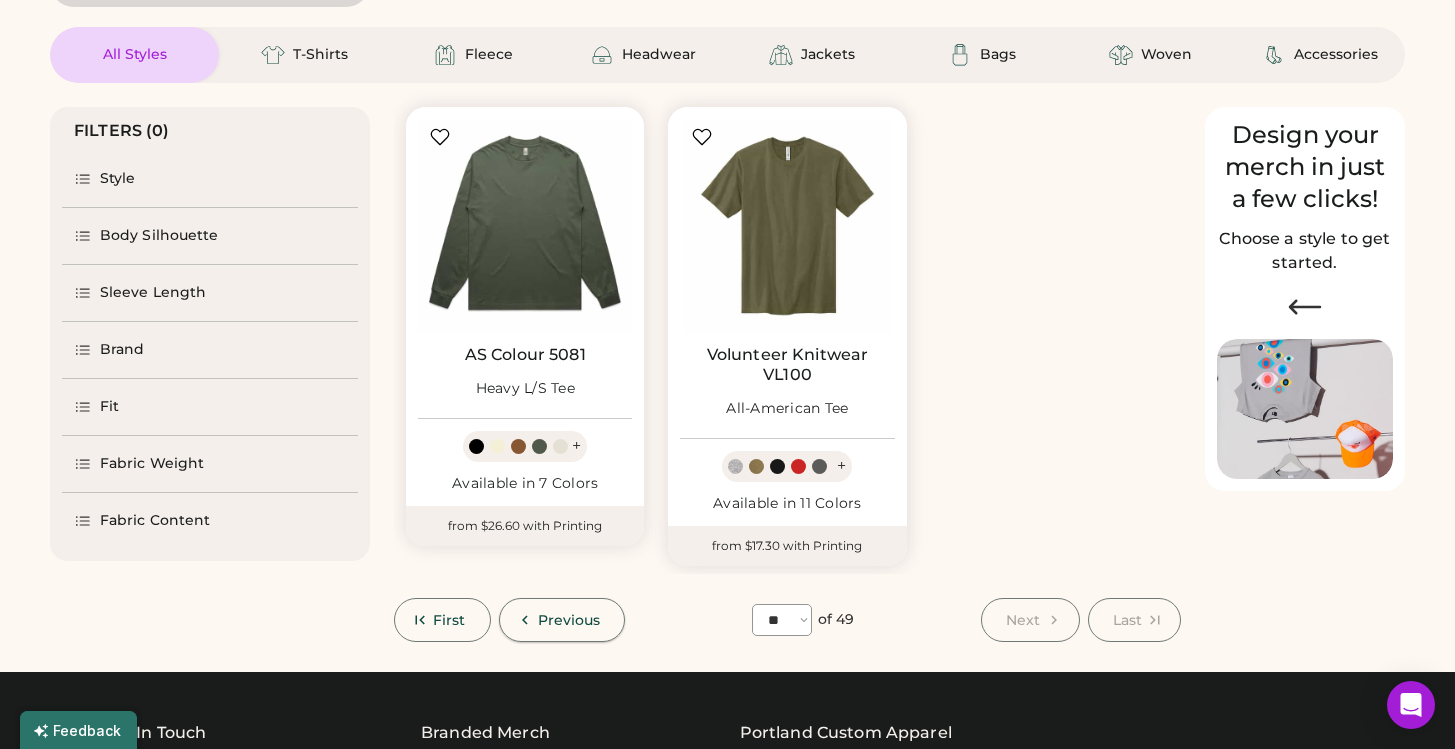 click on "Previous" at bounding box center (569, 620) 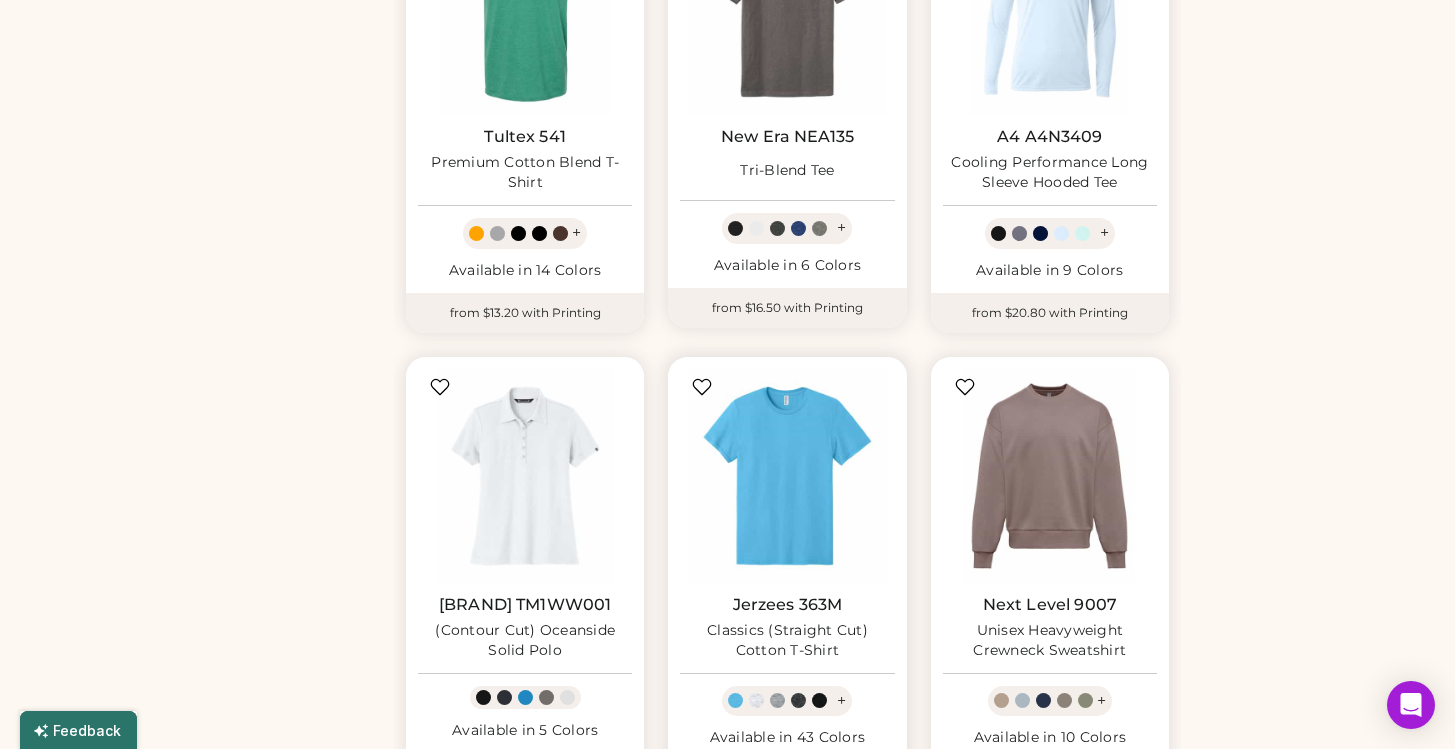 scroll, scrollTop: 1876, scrollLeft: 0, axis: vertical 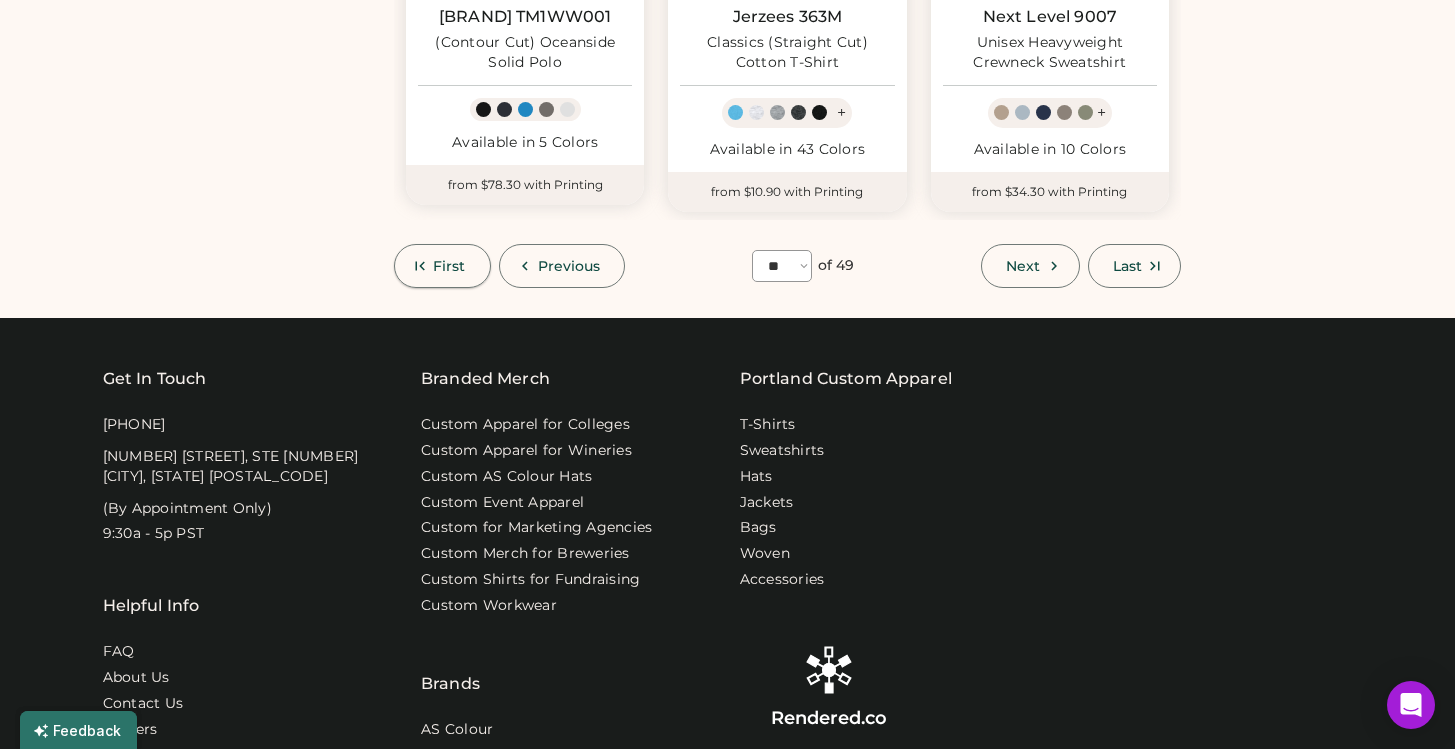 click on "First" at bounding box center (449, 266) 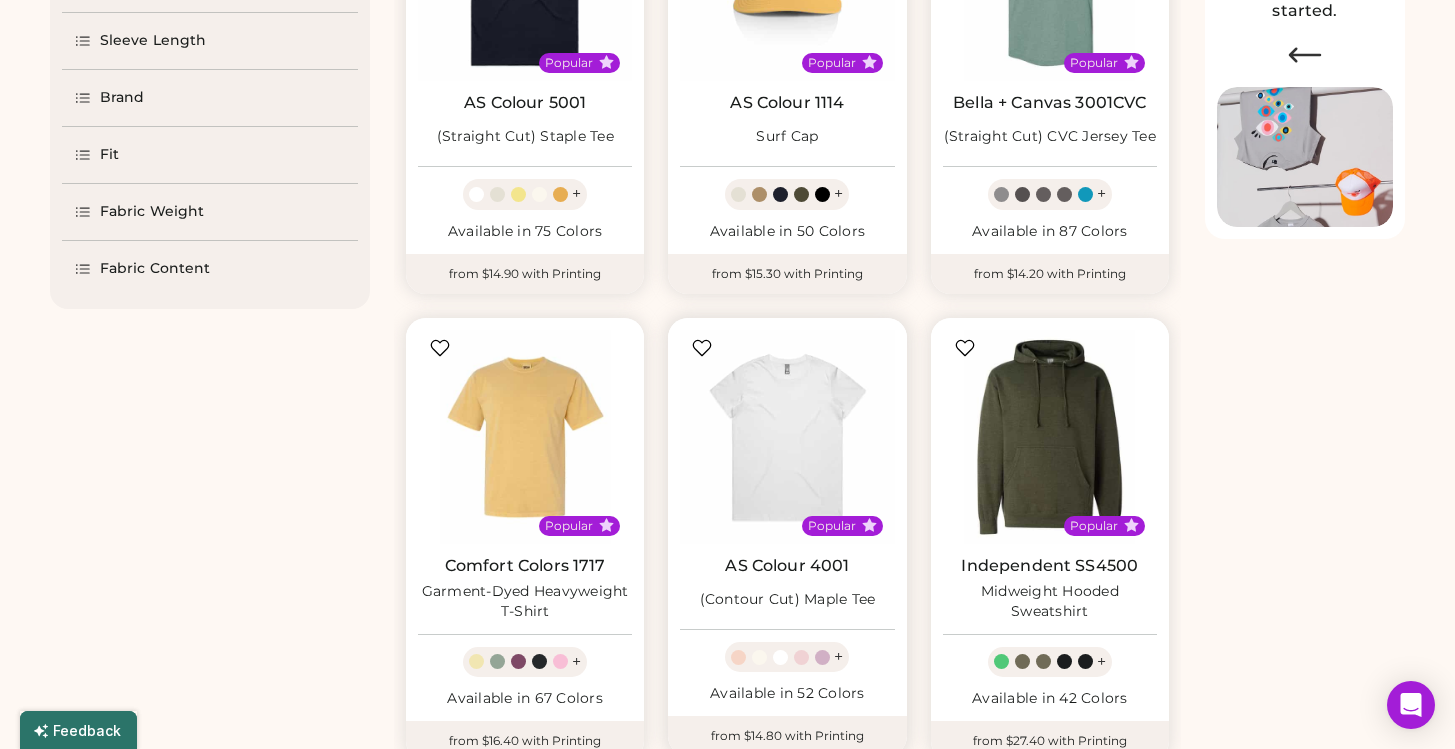 scroll, scrollTop: 28, scrollLeft: 0, axis: vertical 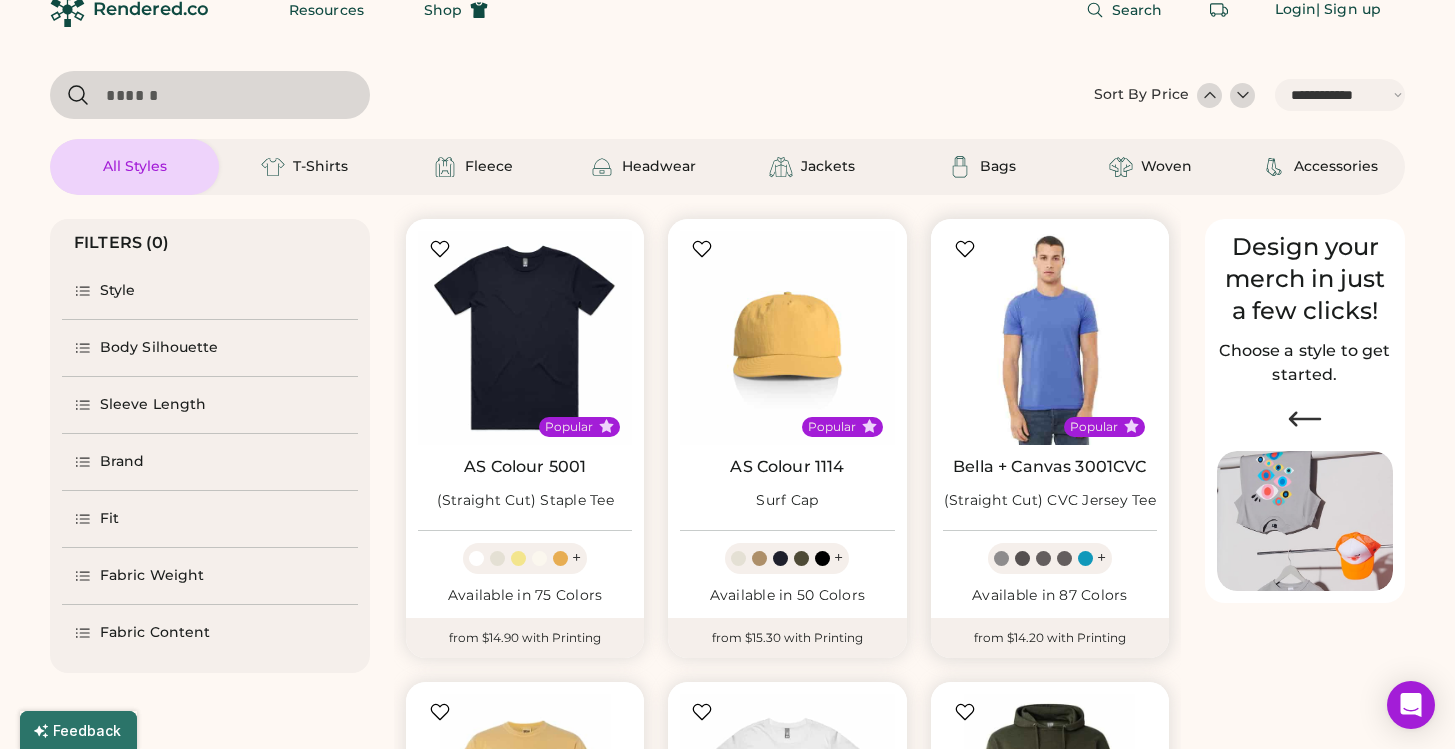 click at bounding box center (1050, 338) 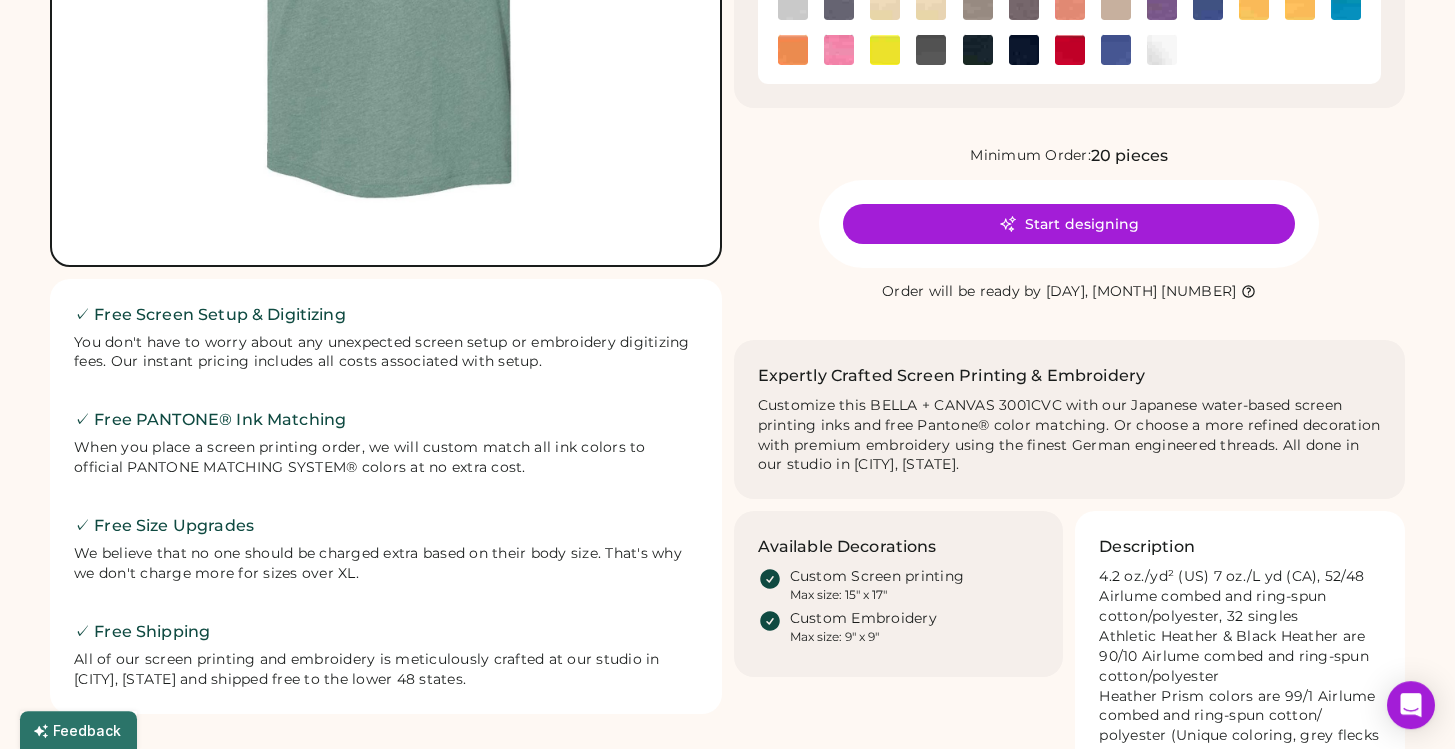 scroll, scrollTop: 756, scrollLeft: 0, axis: vertical 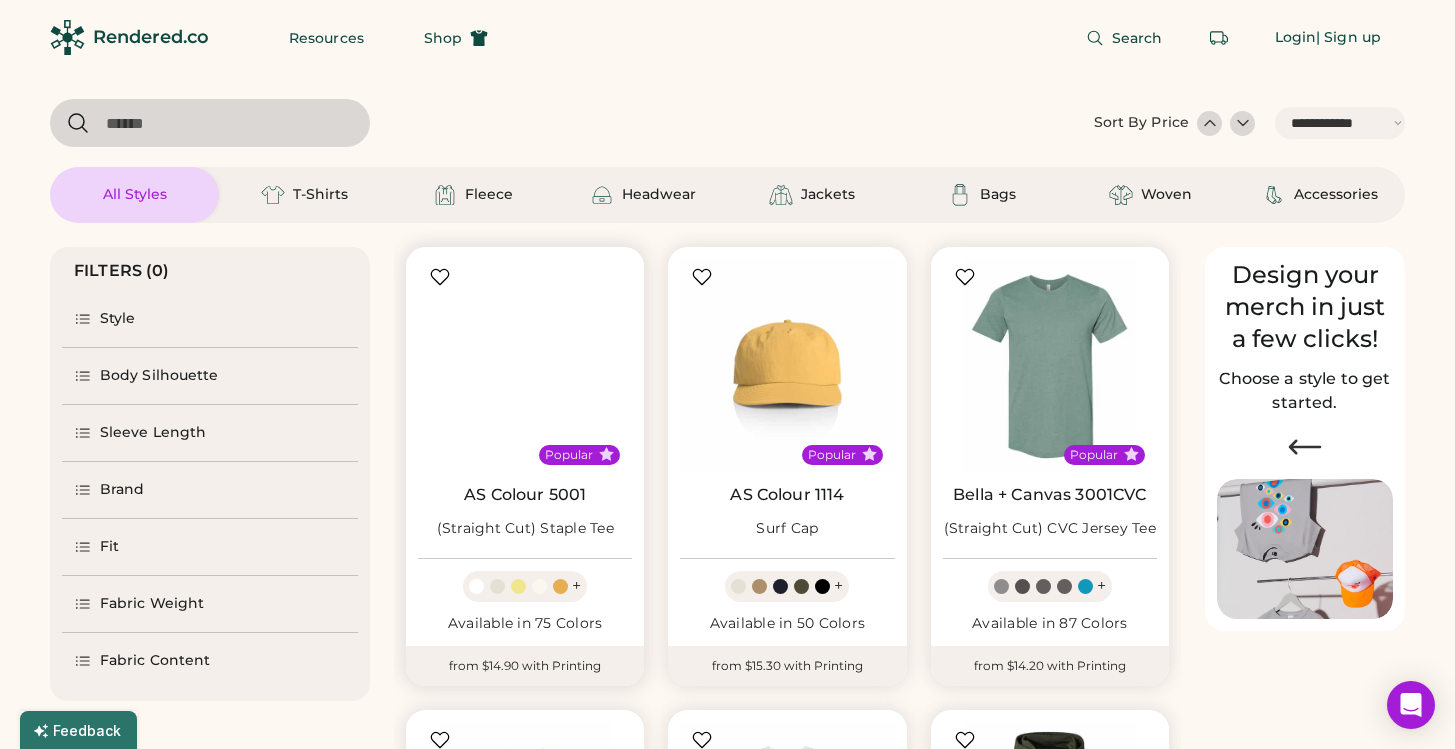 select on "*****" 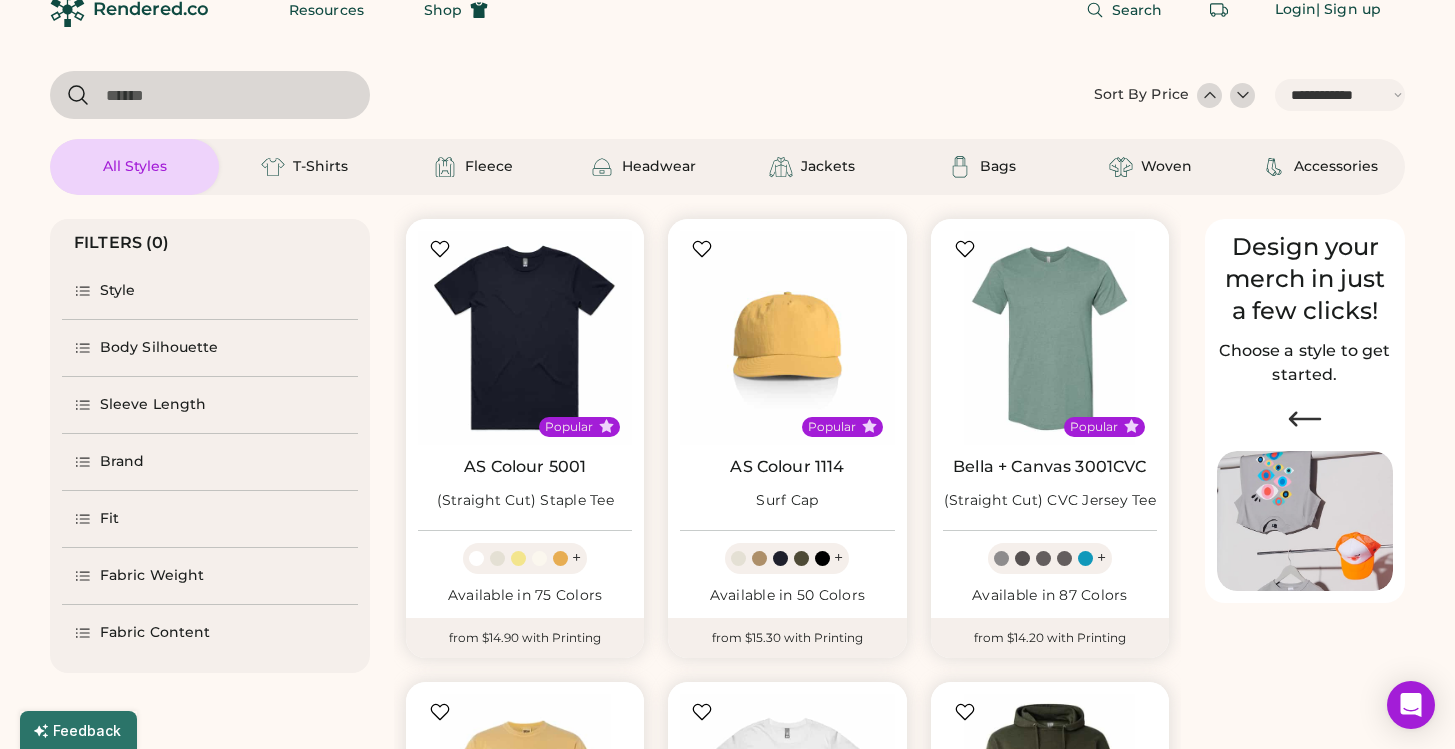 click on "Fabric Content" at bounding box center [155, 633] 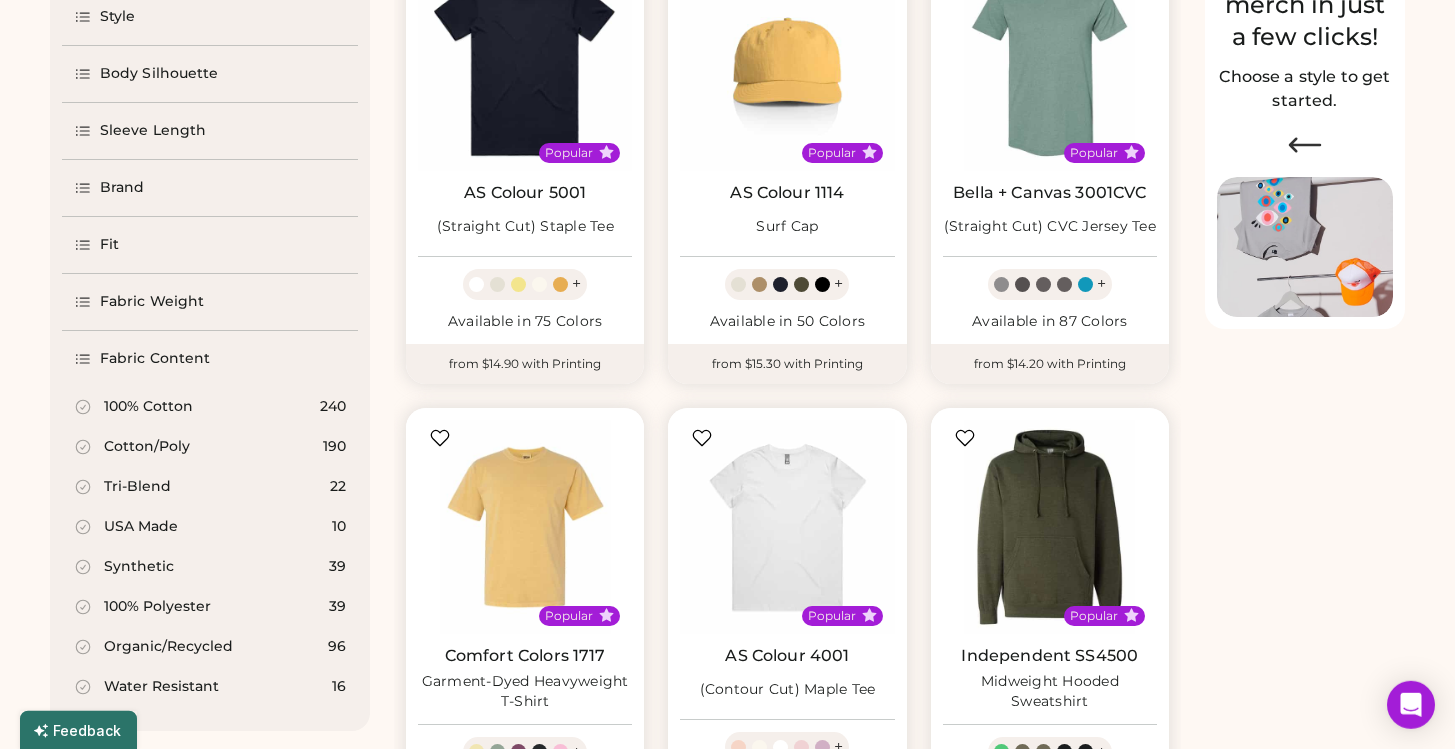 scroll, scrollTop: 364, scrollLeft: 0, axis: vertical 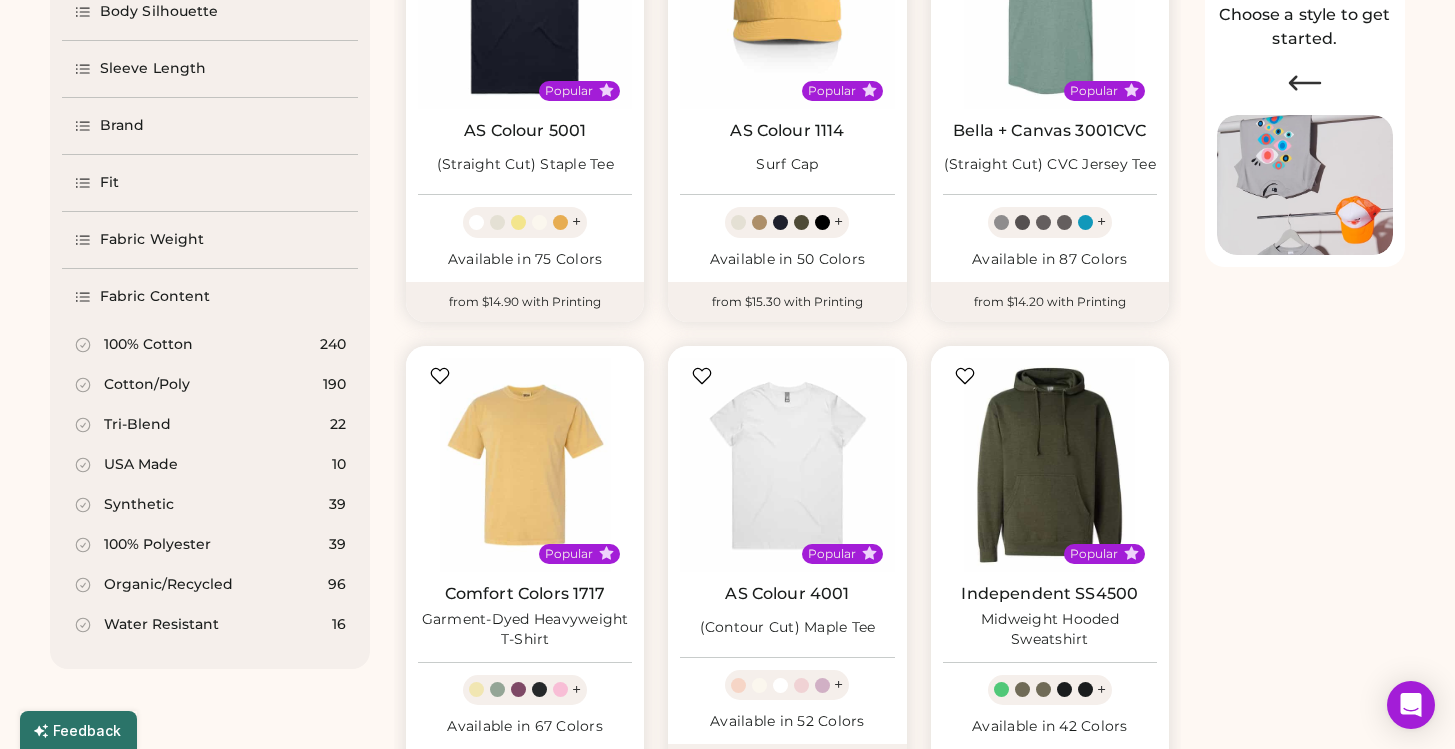 click on "100% Cotton" at bounding box center [148, 345] 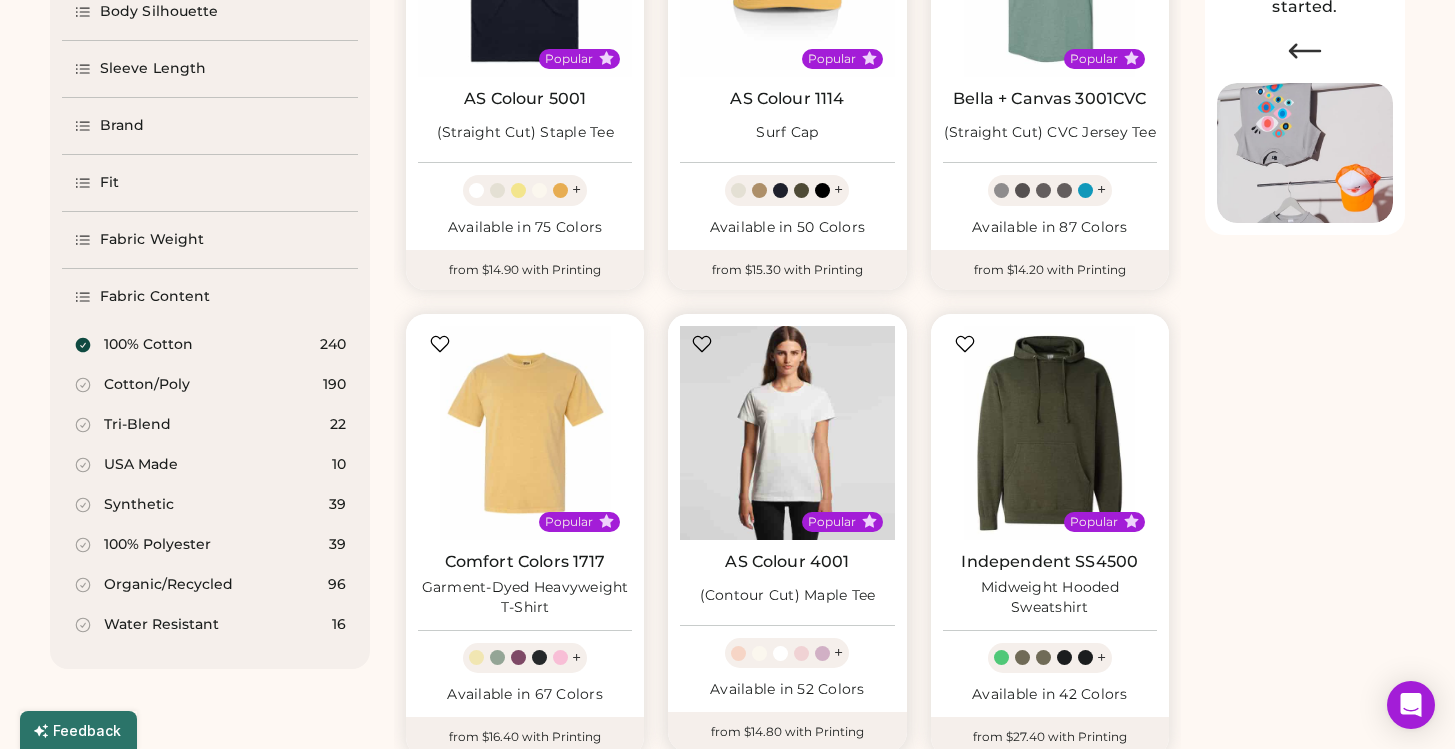 scroll, scrollTop: 88, scrollLeft: 0, axis: vertical 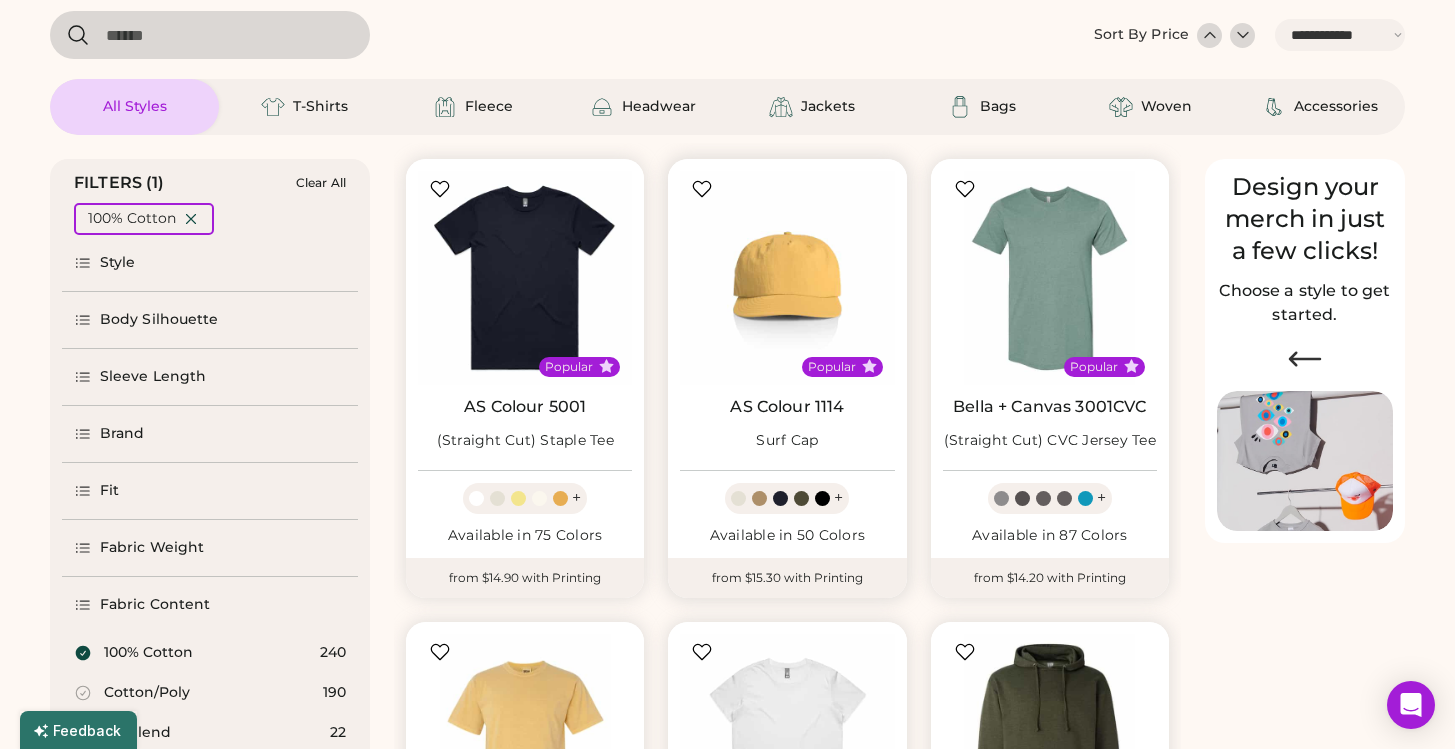 select on "*" 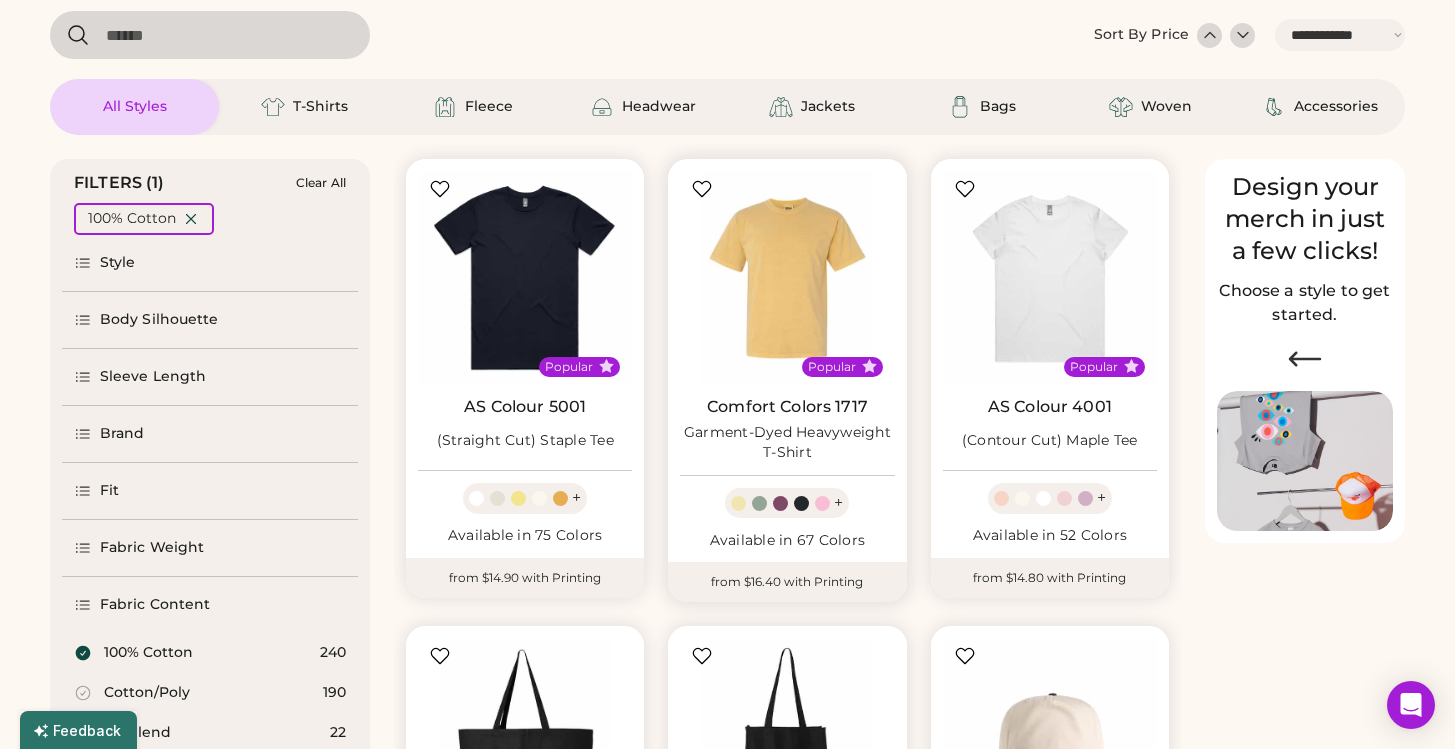 scroll, scrollTop: 0, scrollLeft: 0, axis: both 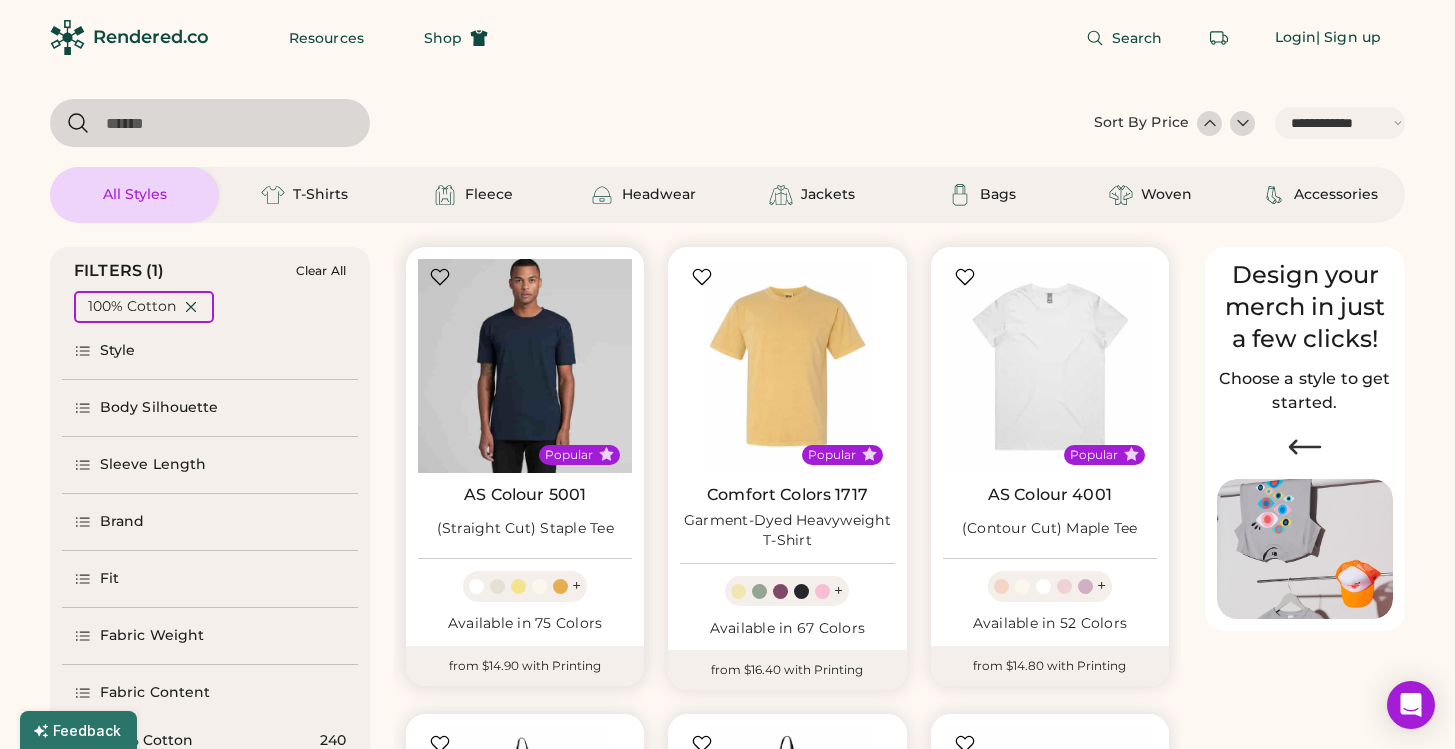 click at bounding box center [525, 366] 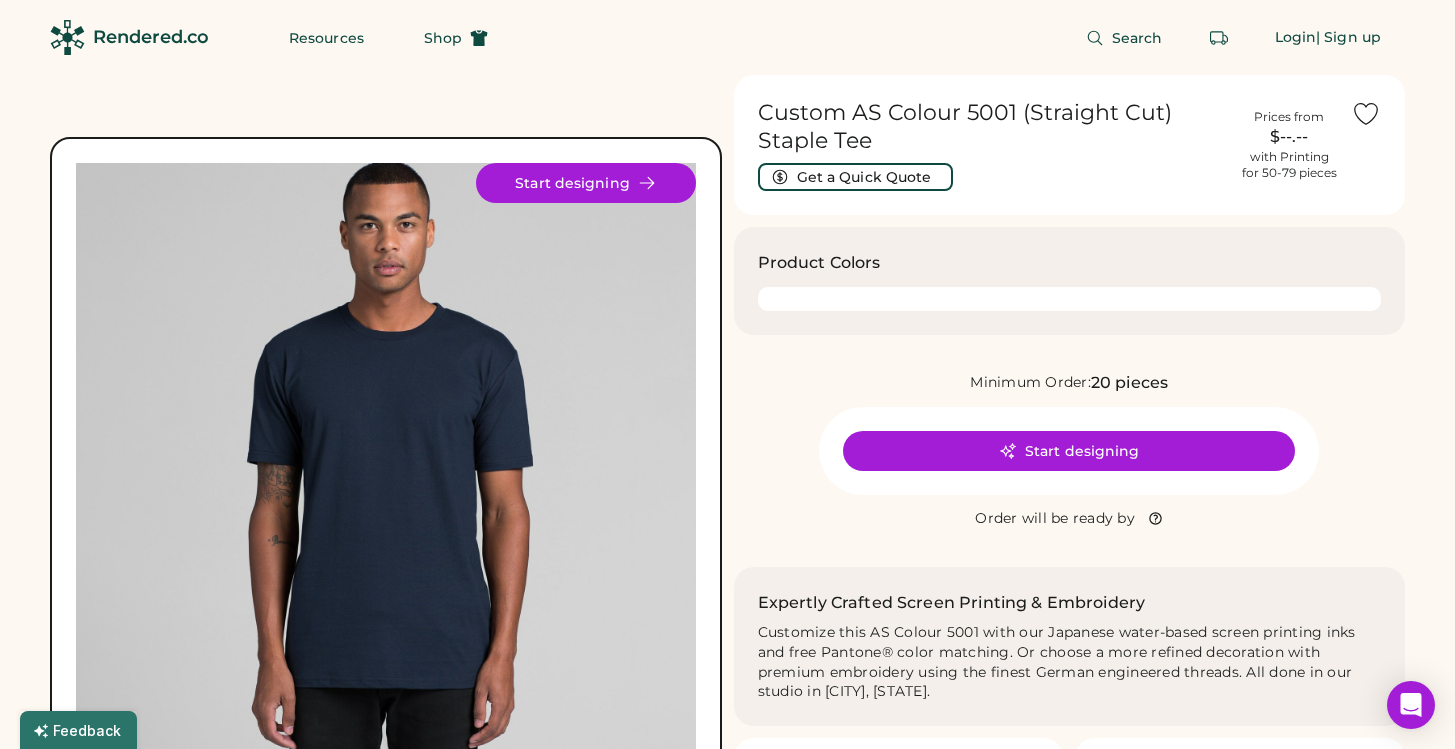scroll, scrollTop: 0, scrollLeft: 0, axis: both 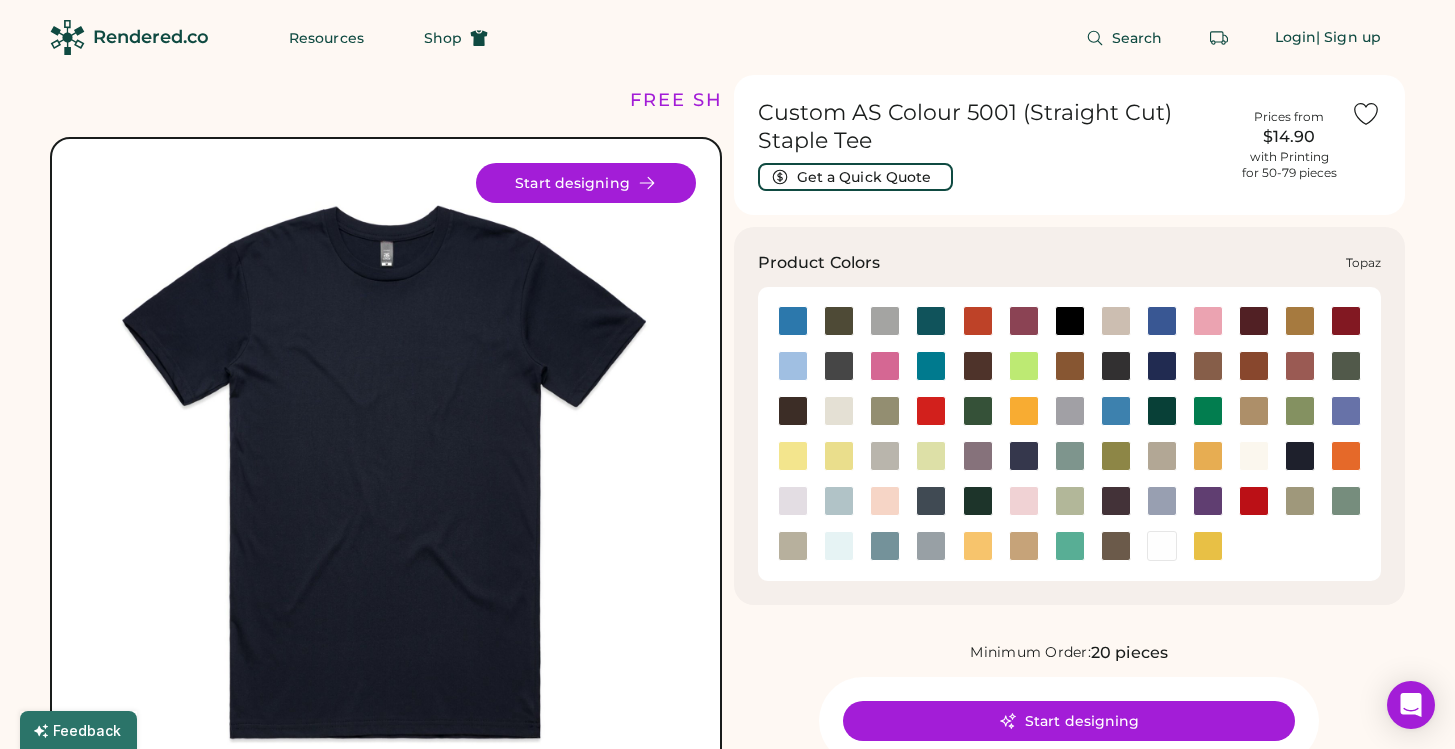 click at bounding box center (1070, 546) 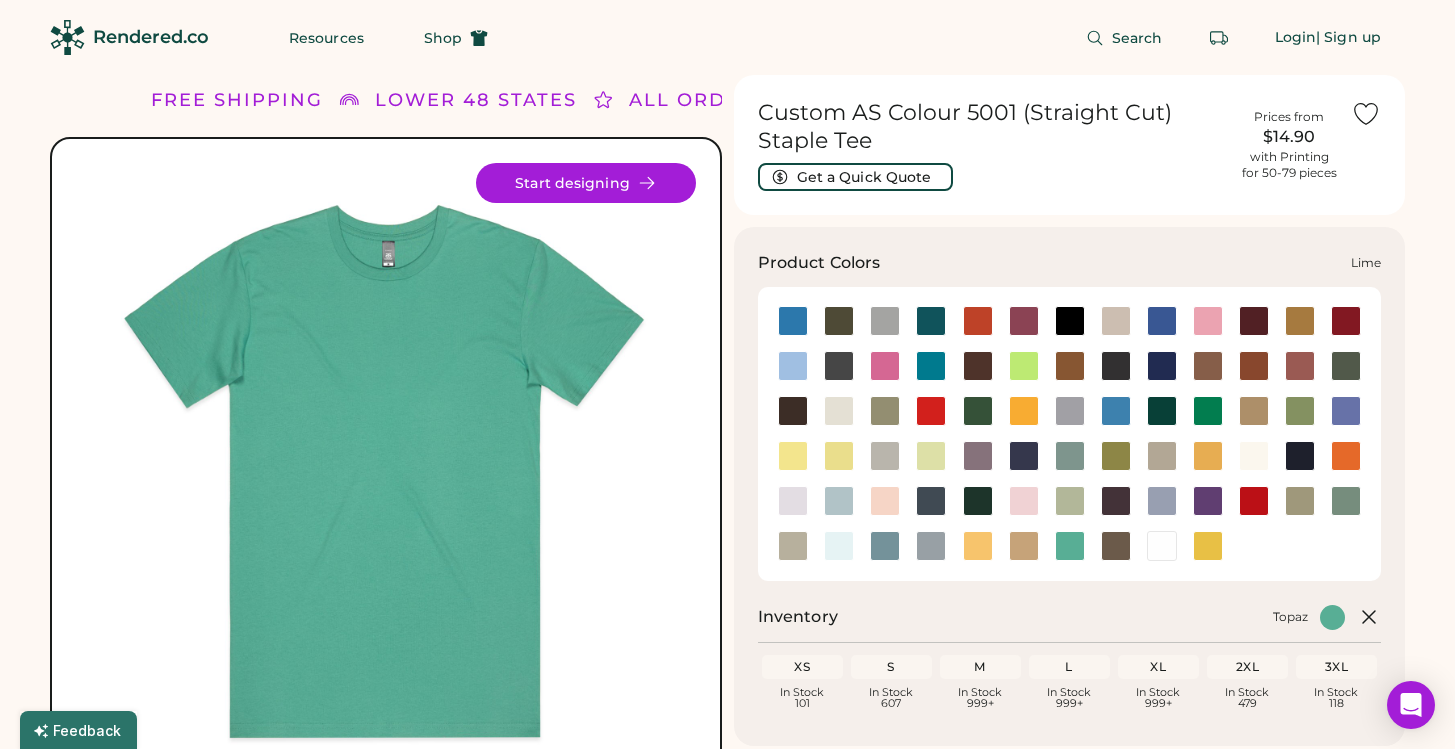 click at bounding box center [931, 456] 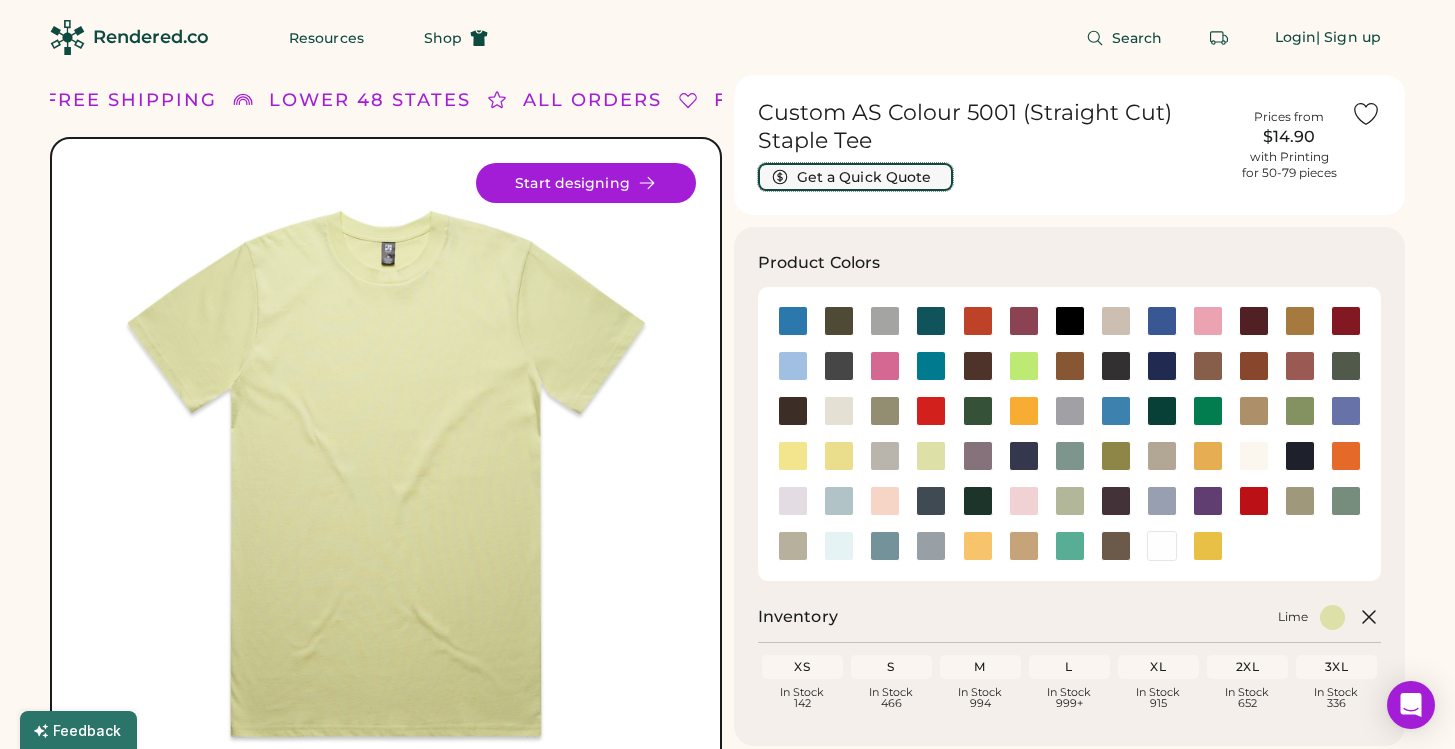 click on "Get a Quick Quote" at bounding box center [855, 177] 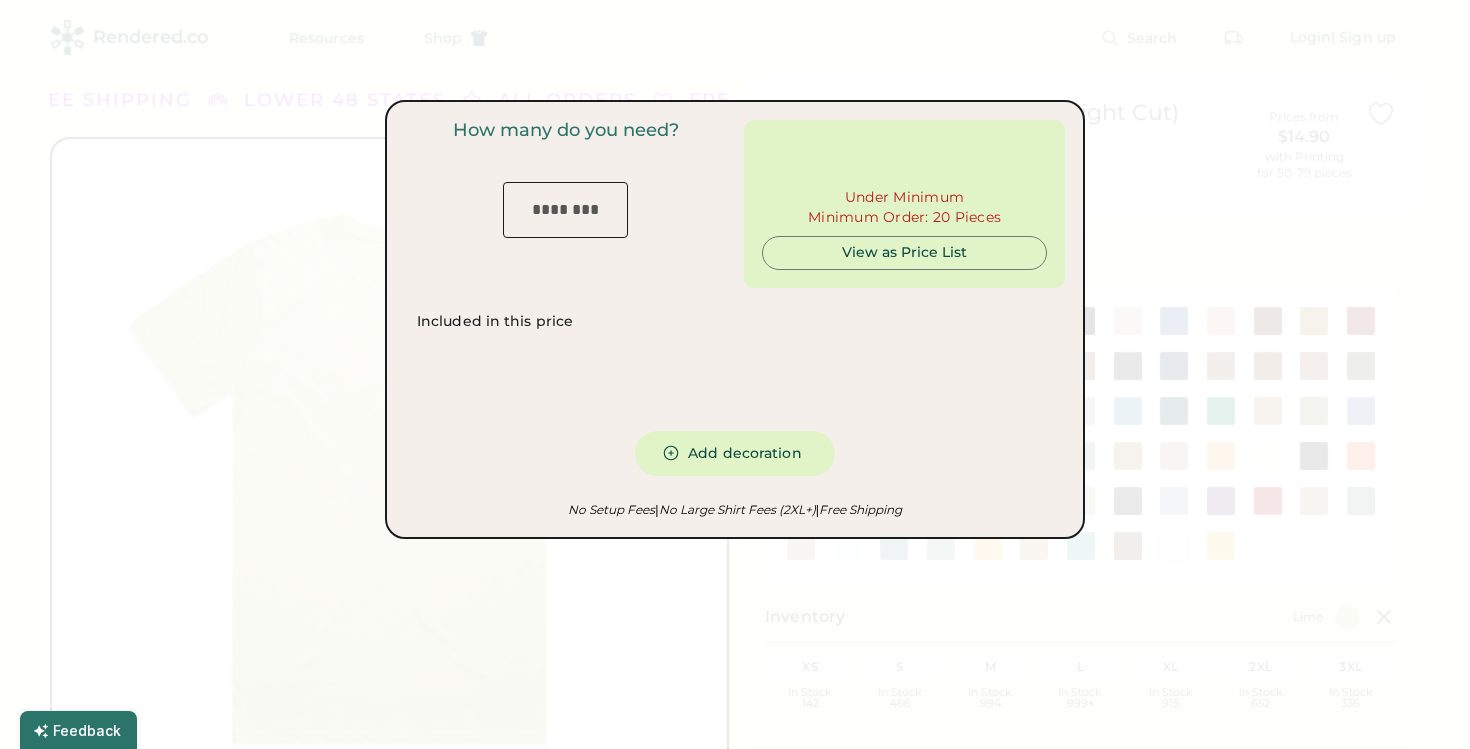 type on "***" 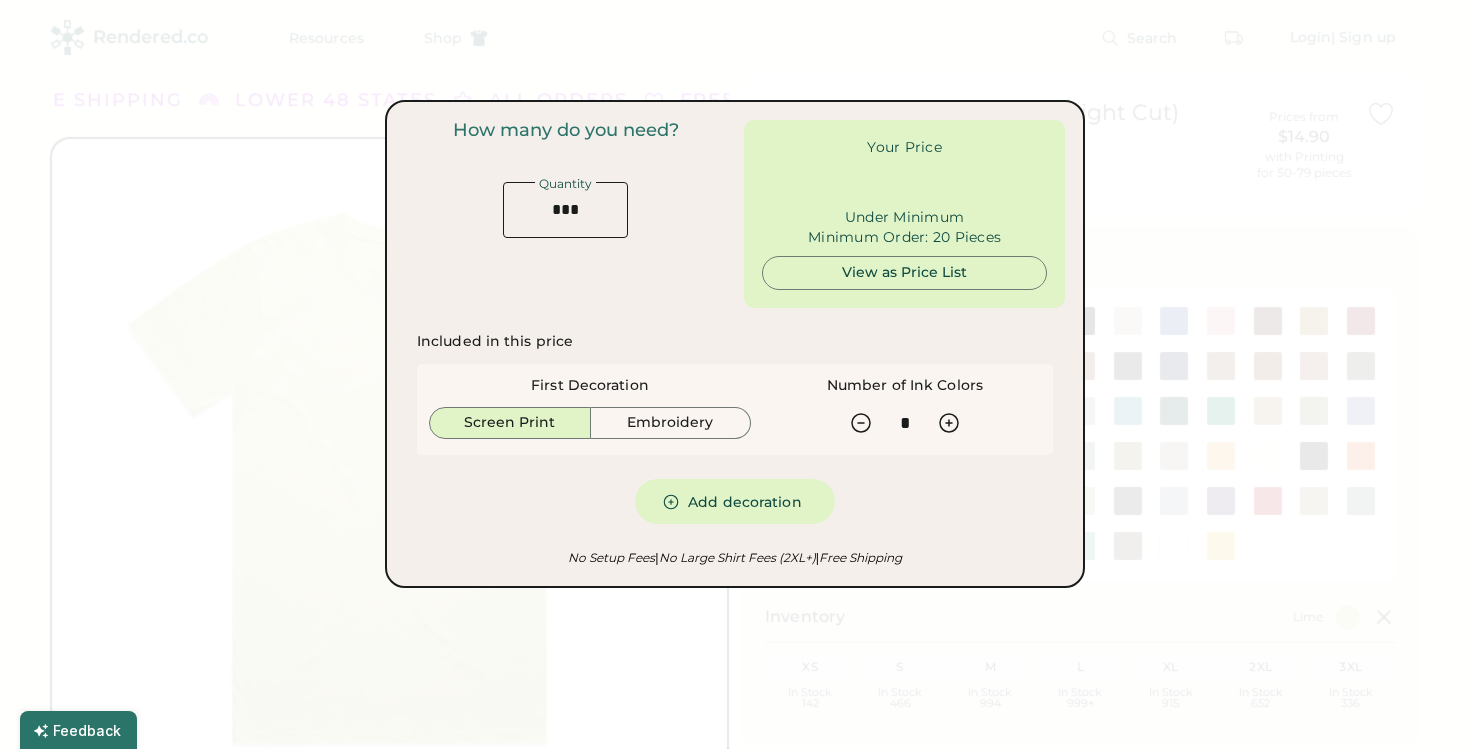 type on "******" 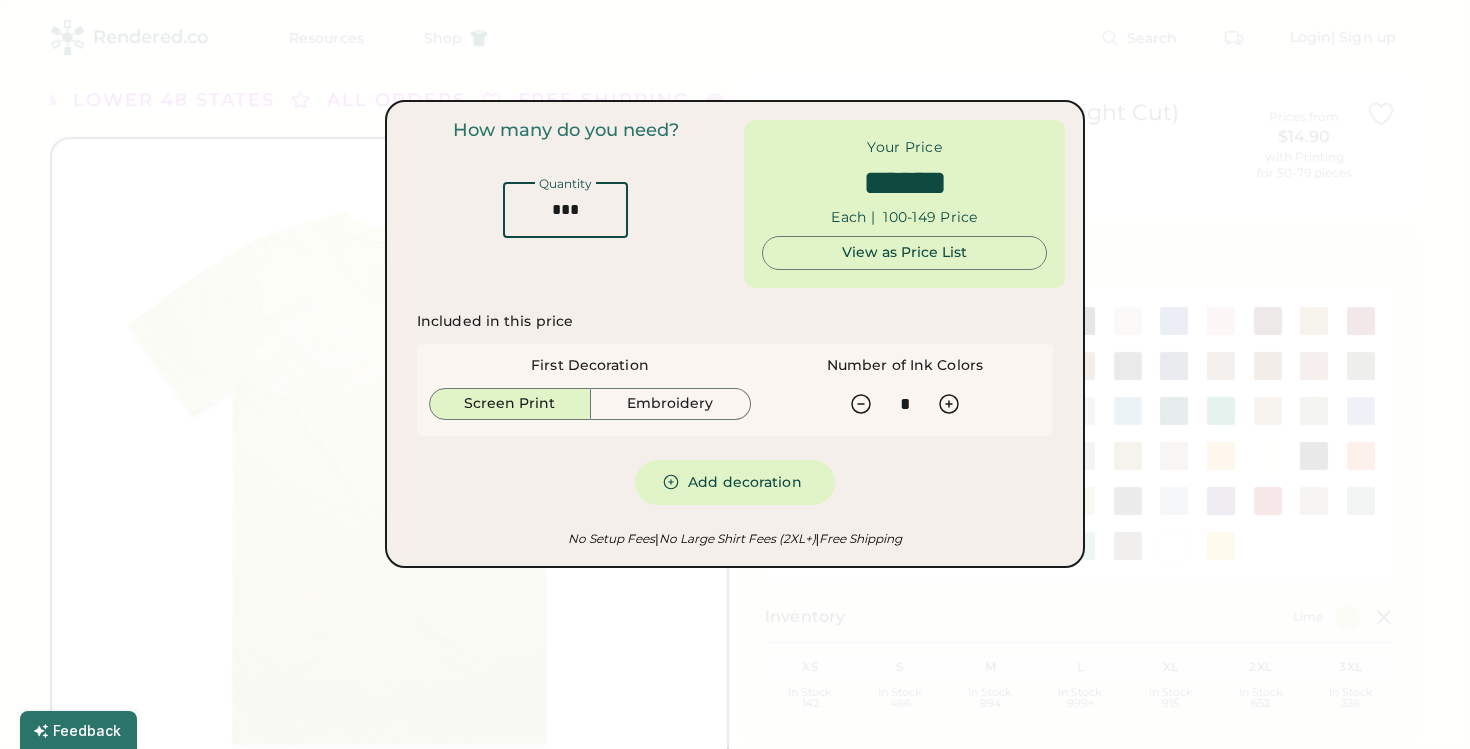 click at bounding box center (565, 210) 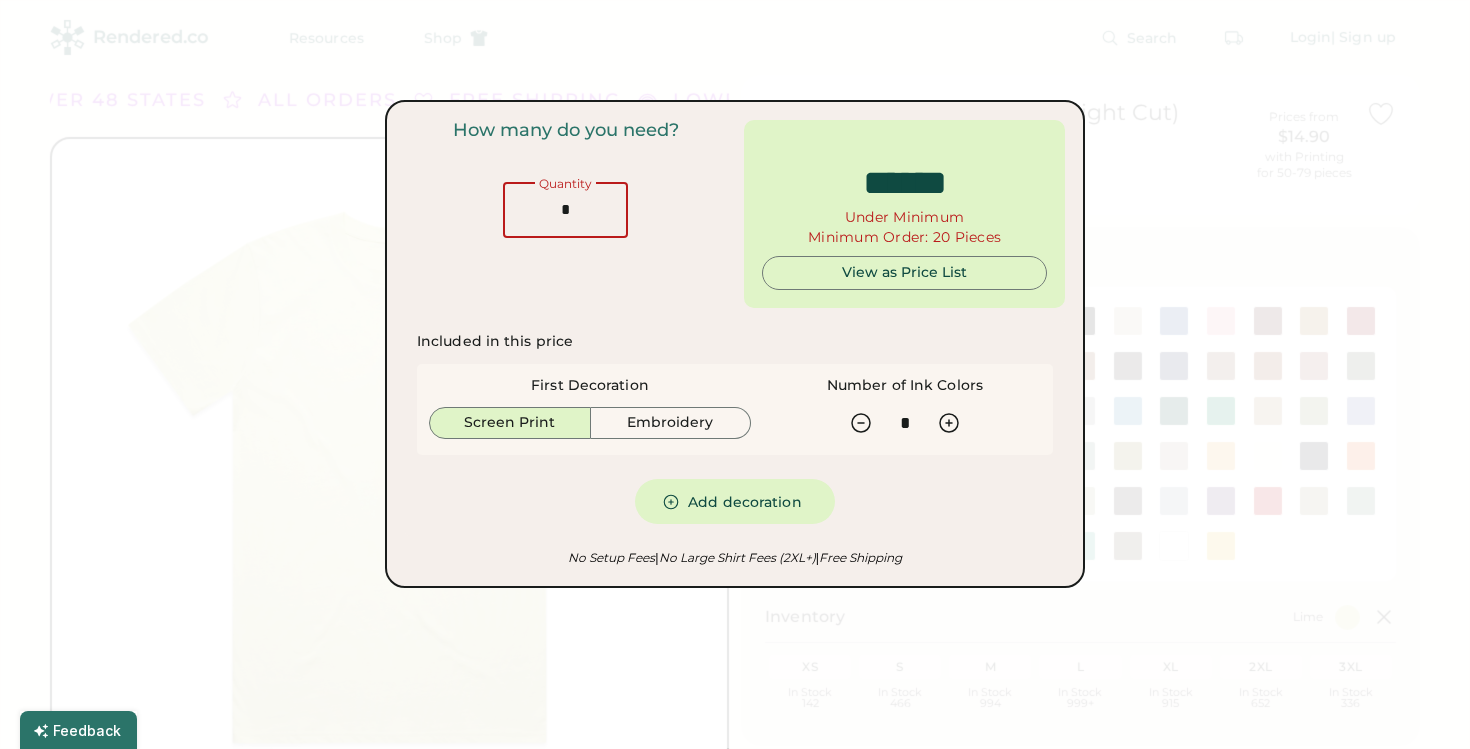 type on "**" 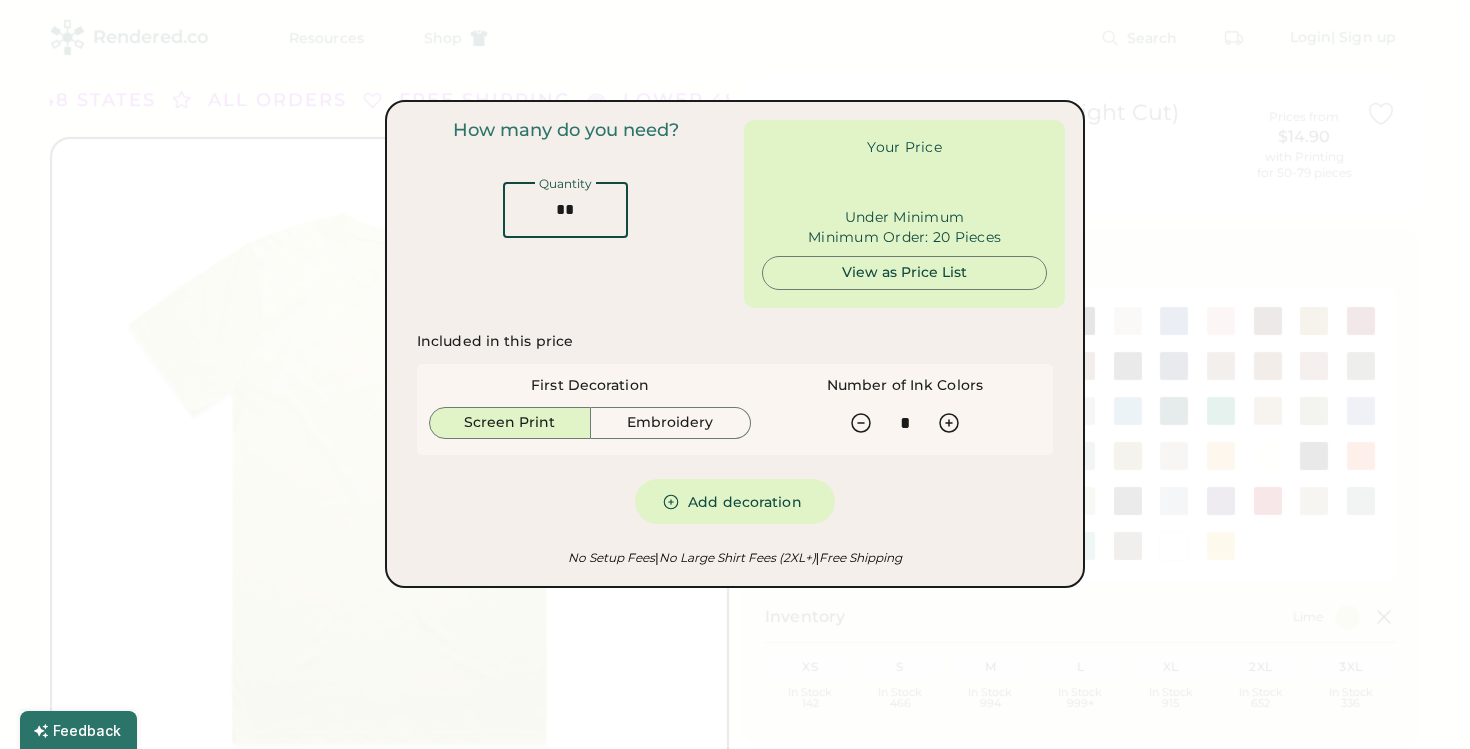 type on "******" 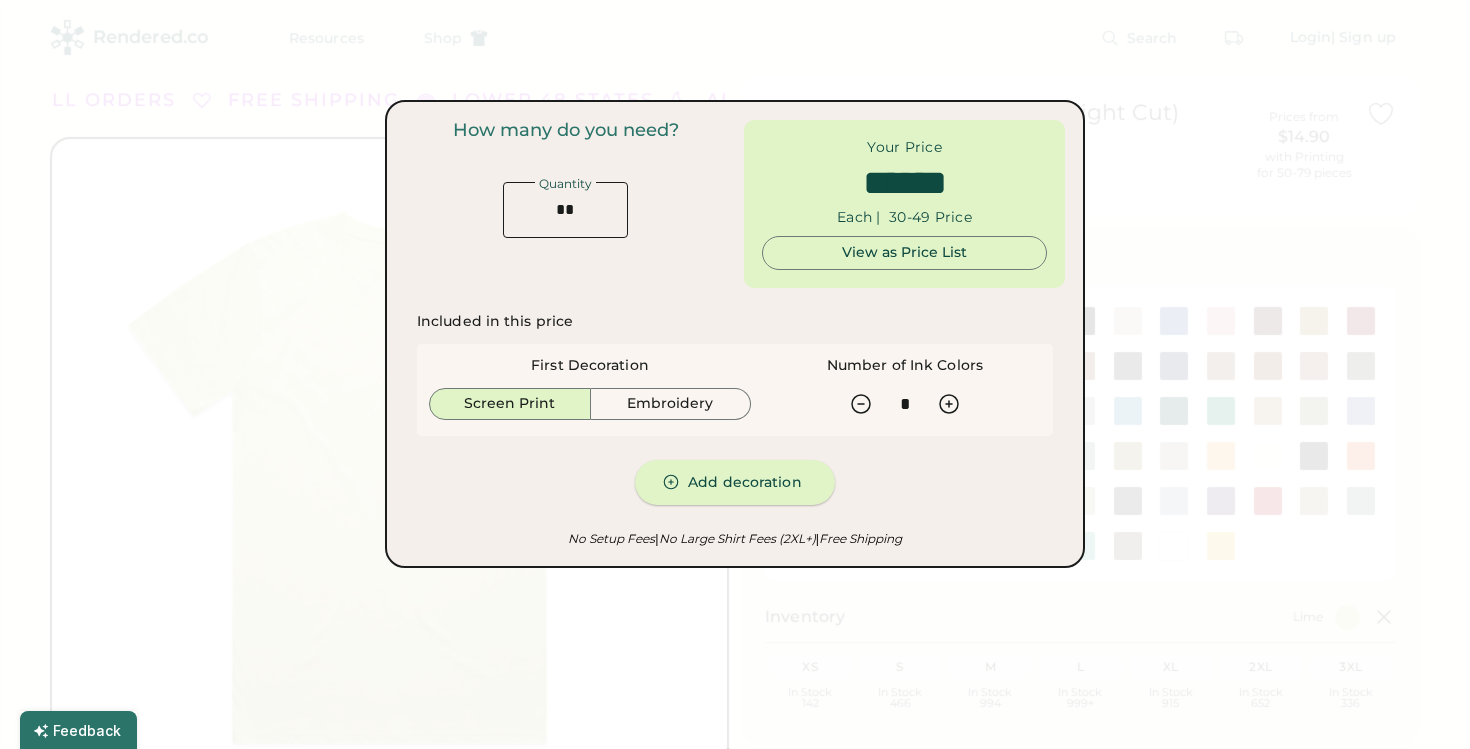 click on "Add decoration" at bounding box center (735, 482) 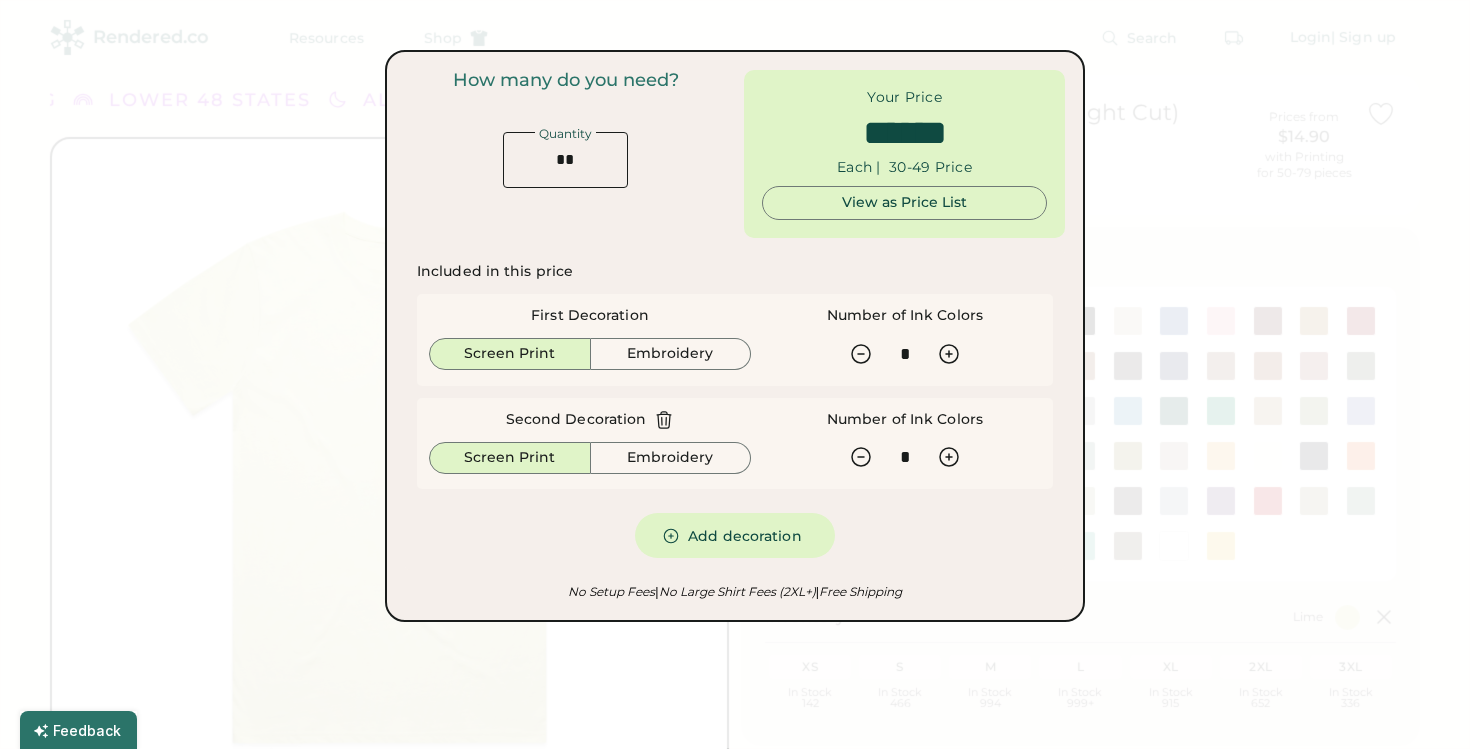 click on "View as Price List" at bounding box center [904, 203] 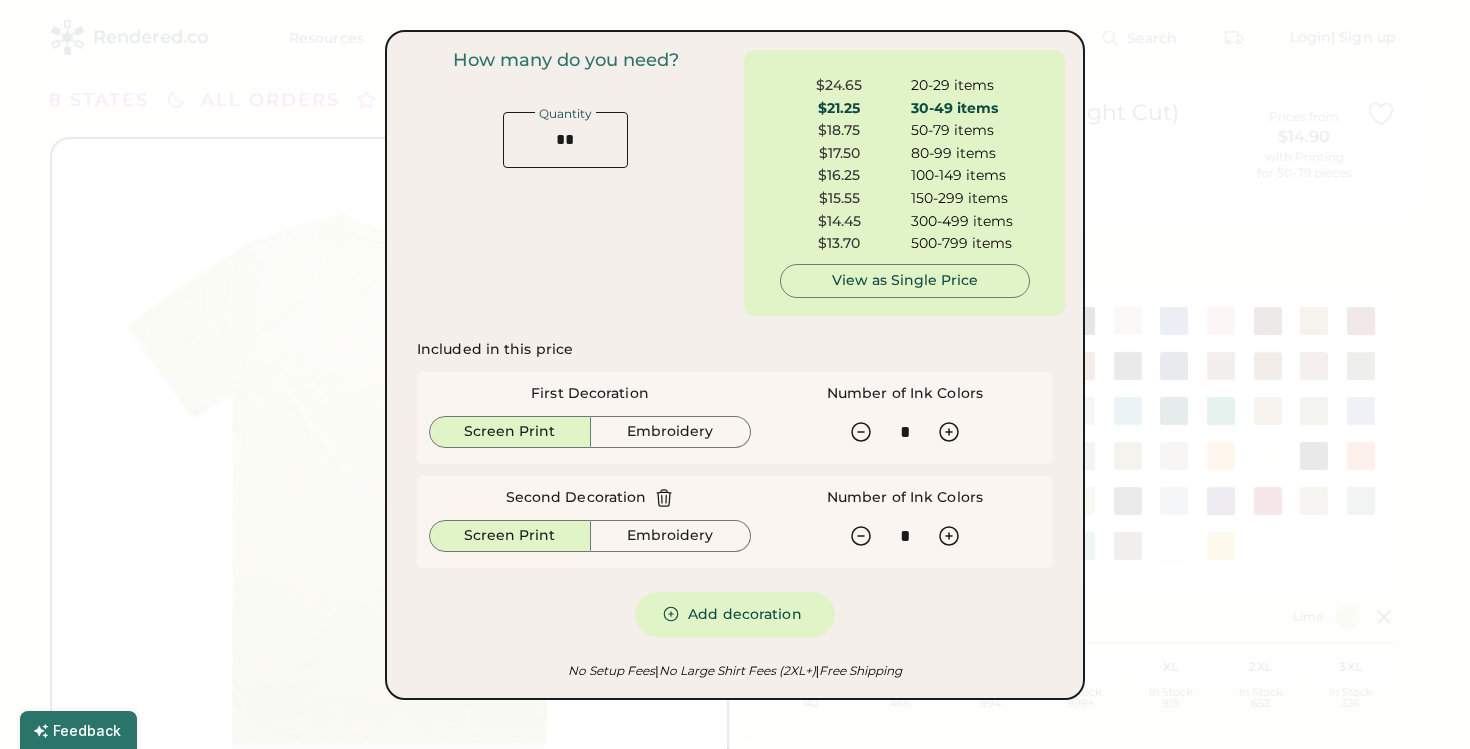 click on "View as Single Price" at bounding box center [905, 281] 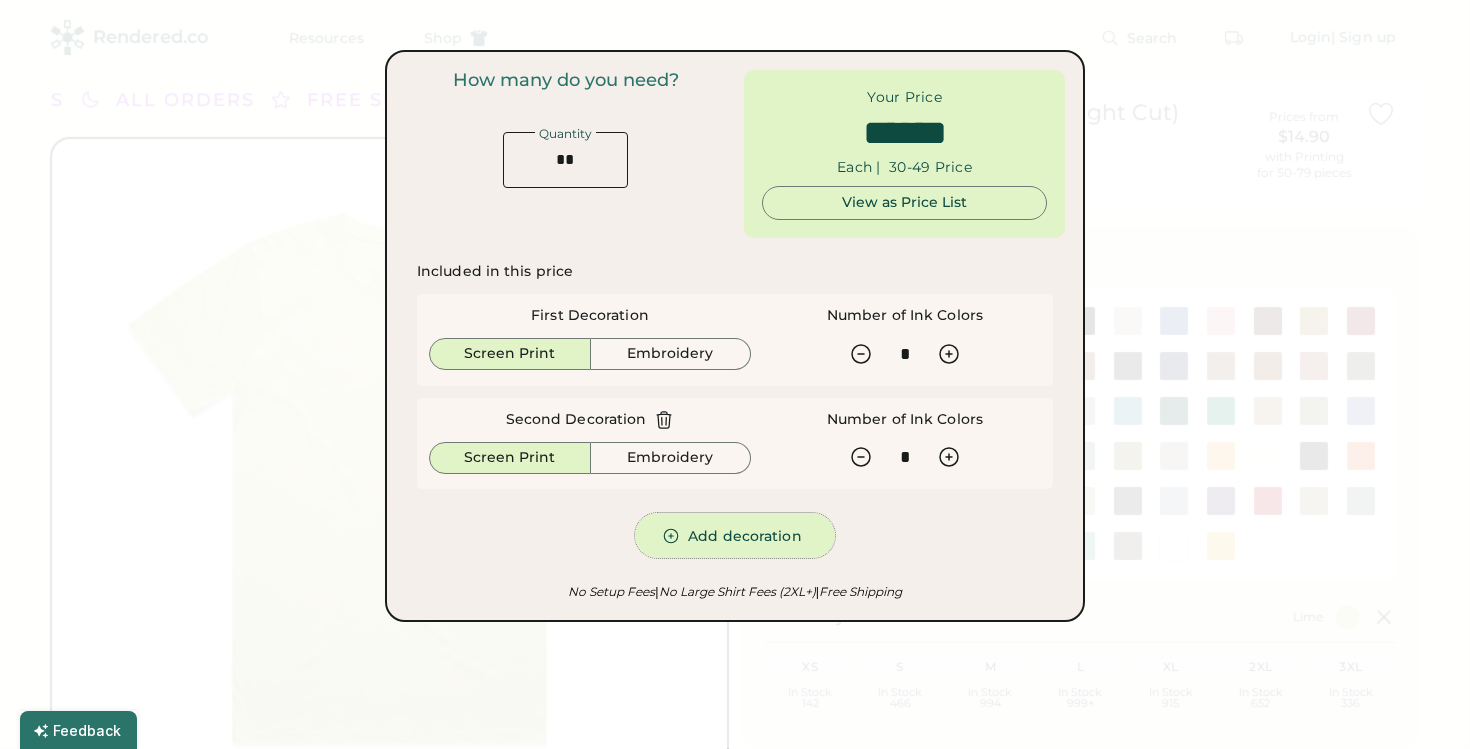 click on "Add decoration" at bounding box center (735, 535) 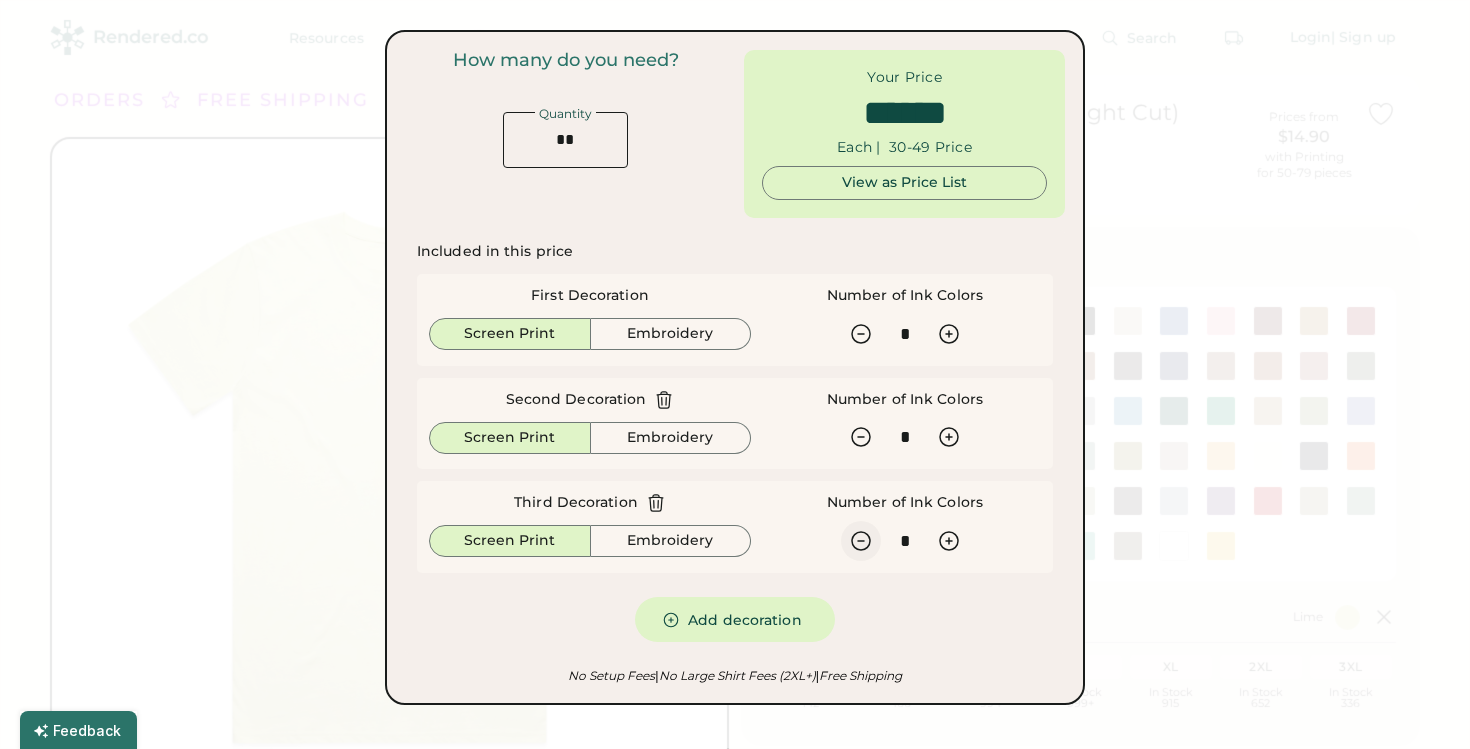 click 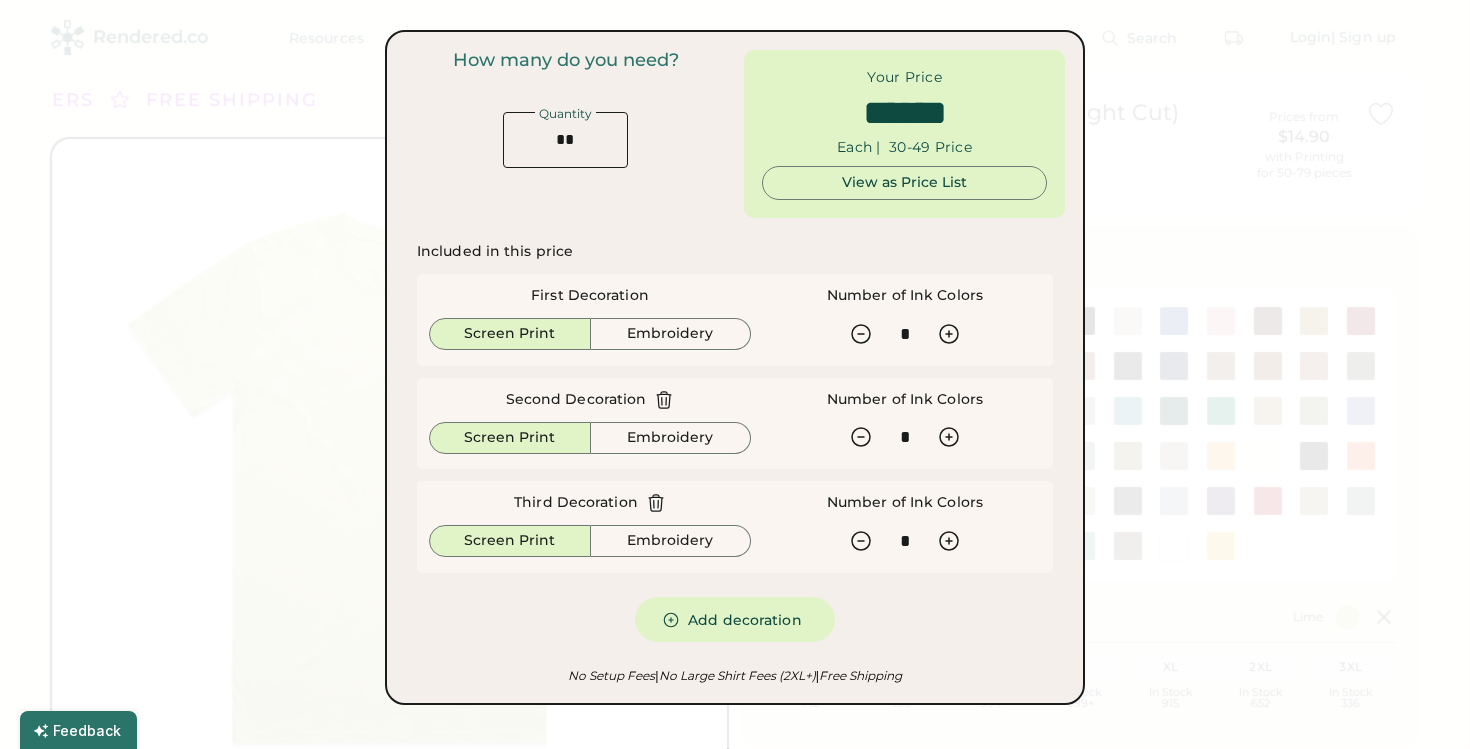 click 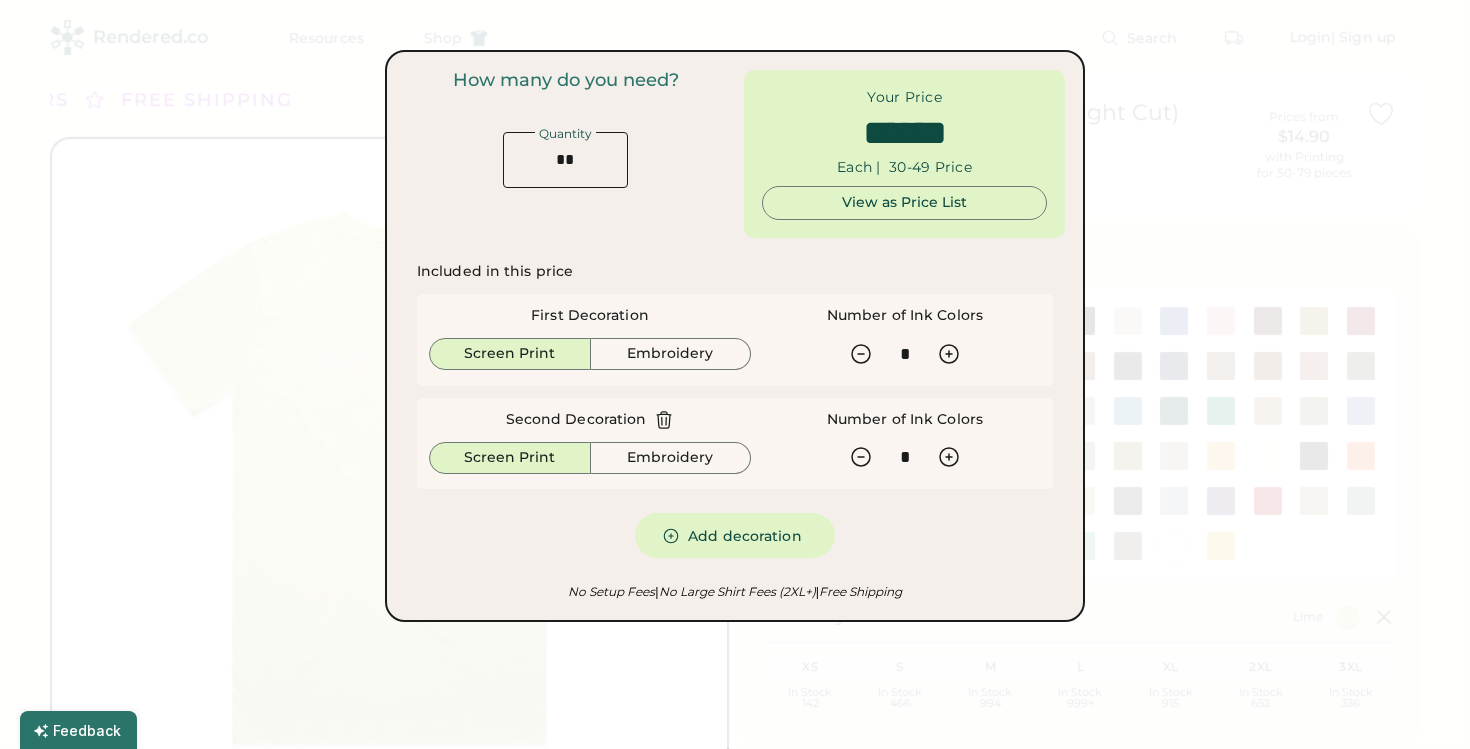 click 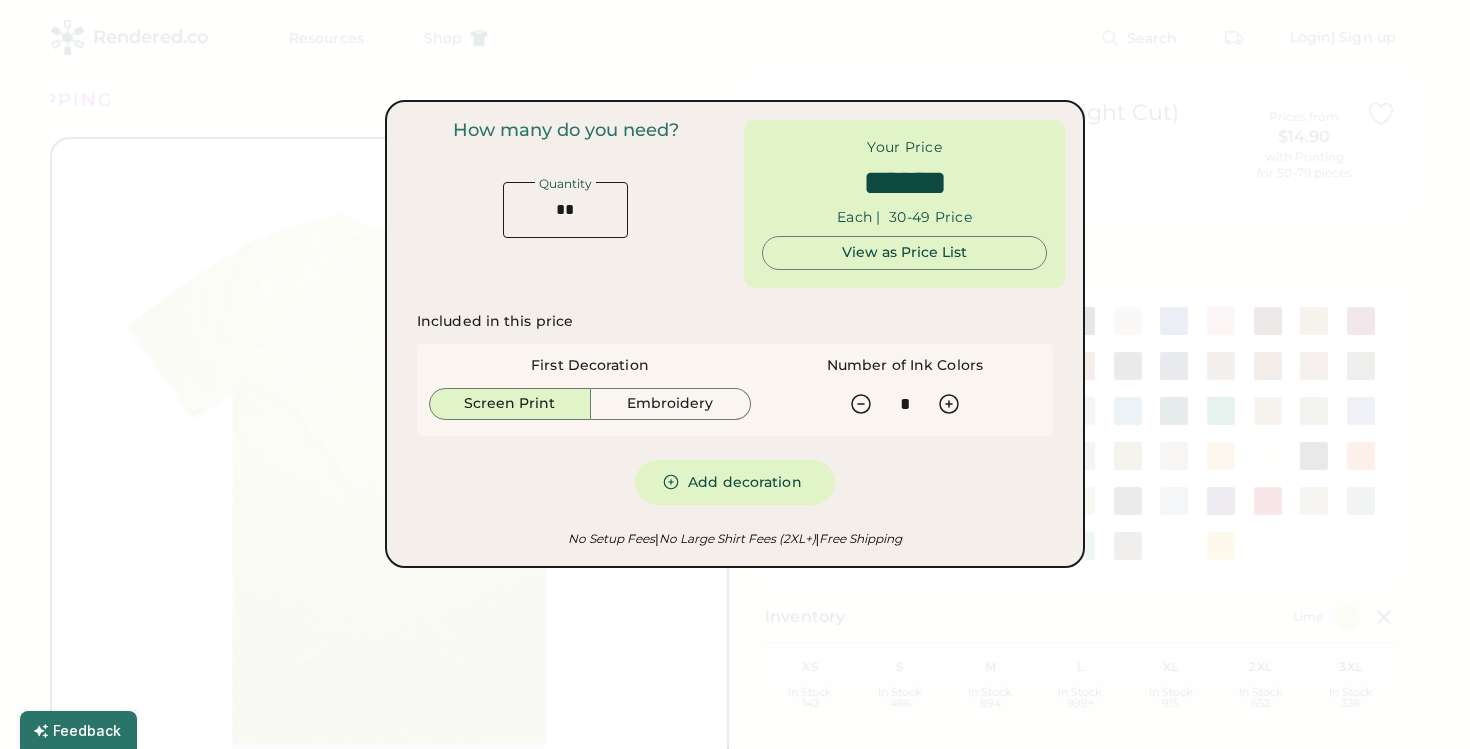 click on "Included in this price First Decoration Screen Print Embroidery Number of Ink Colors       Second Decoration    Screen Print Embroidery Number of Ink Colors       Third Decoration    Screen Print Embroidery Number of Ink Colors          Add decoration" at bounding box center (735, 408) 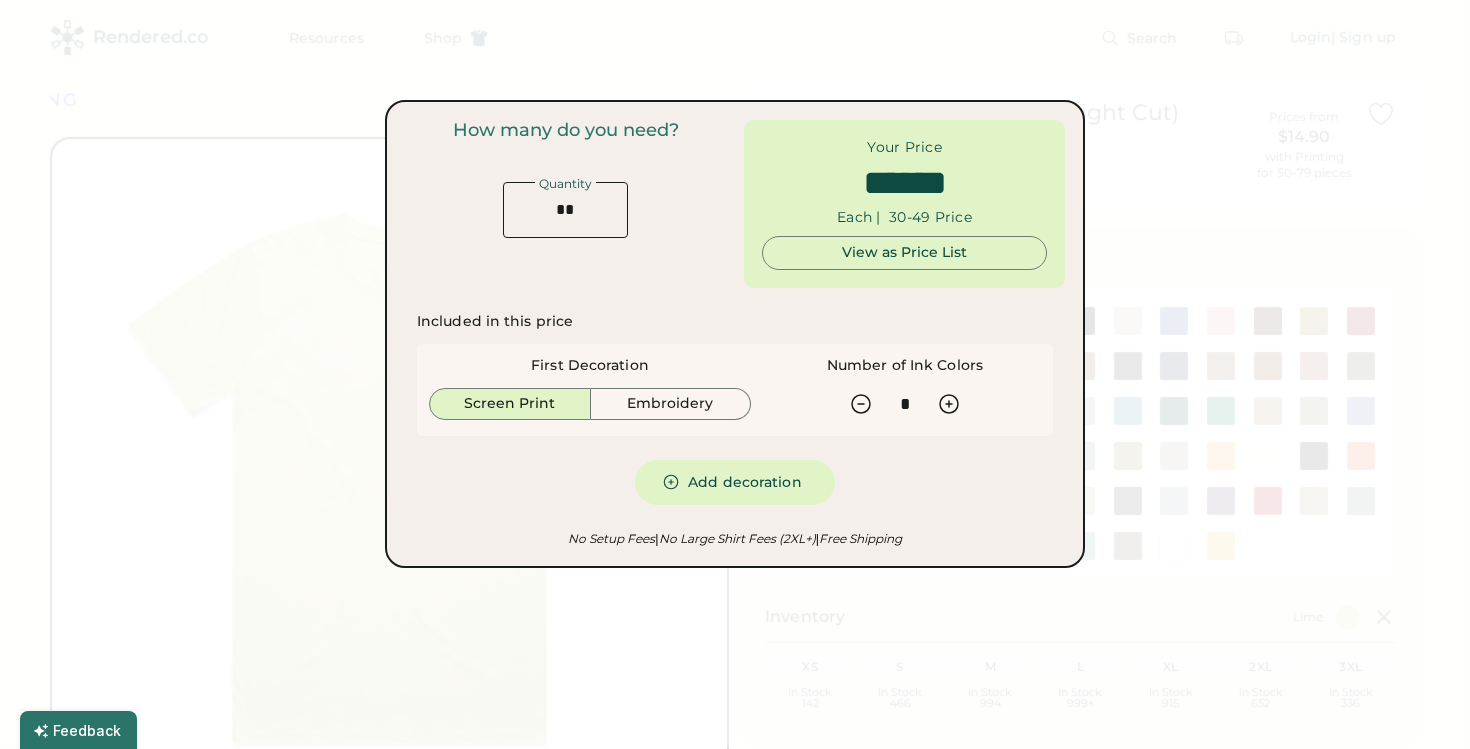 click at bounding box center (735, 374) 